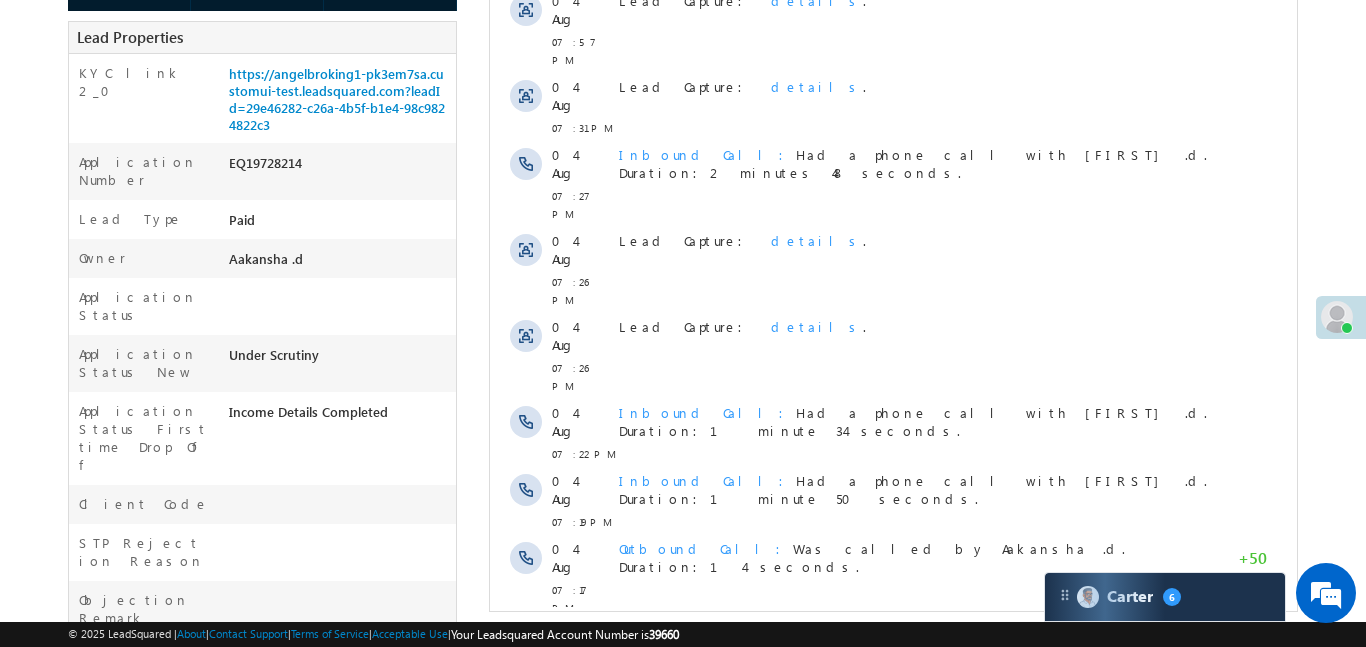 scroll, scrollTop: 443, scrollLeft: 0, axis: vertical 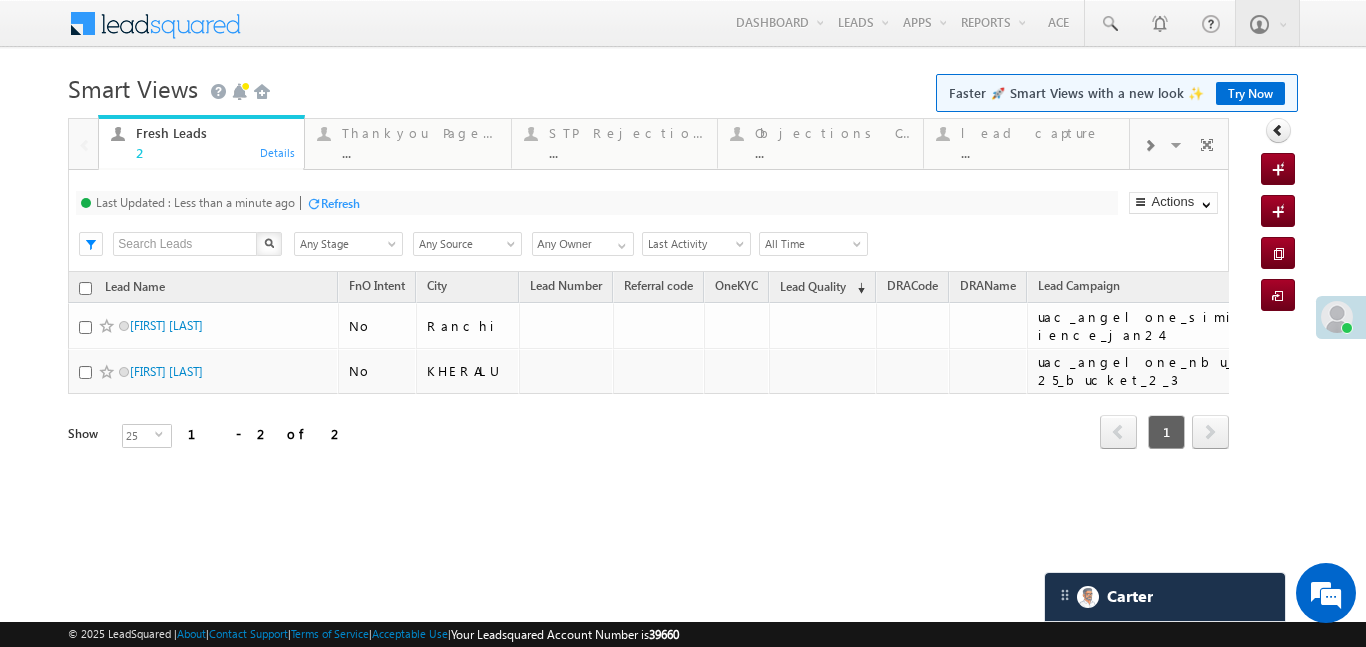 click at bounding box center [1149, 144] 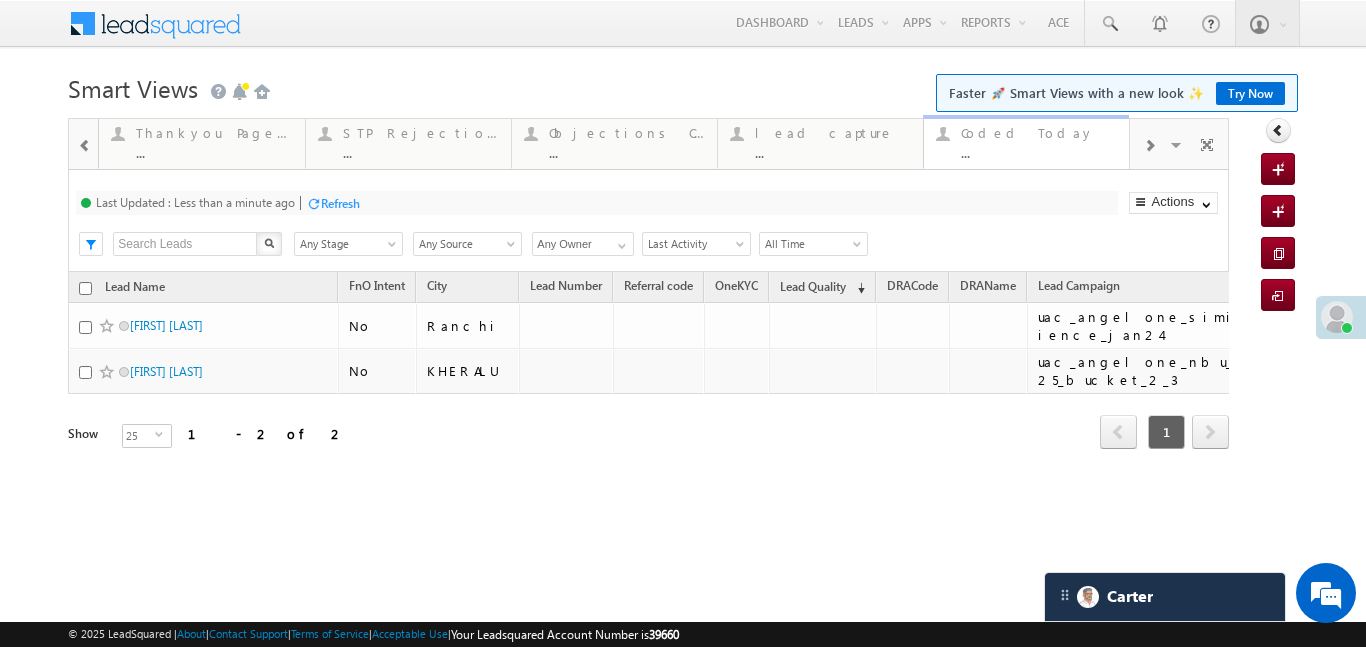 click on "..." at bounding box center [1039, 152] 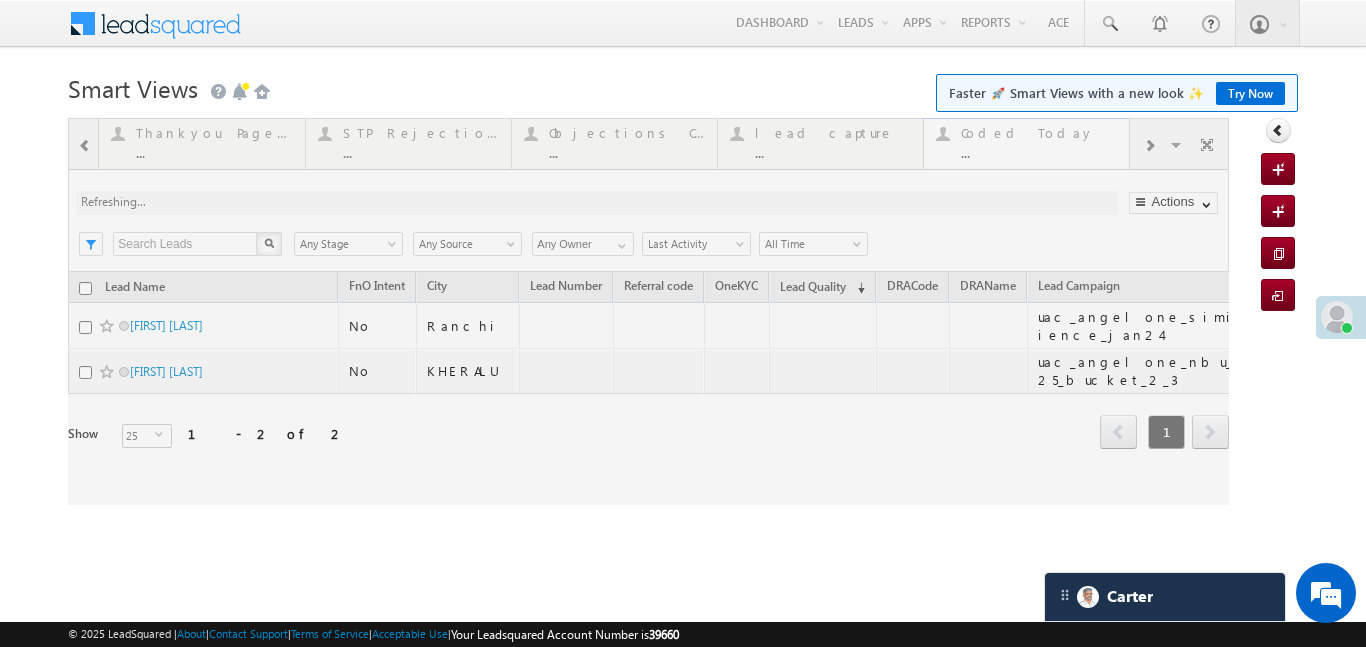click at bounding box center [648, 311] 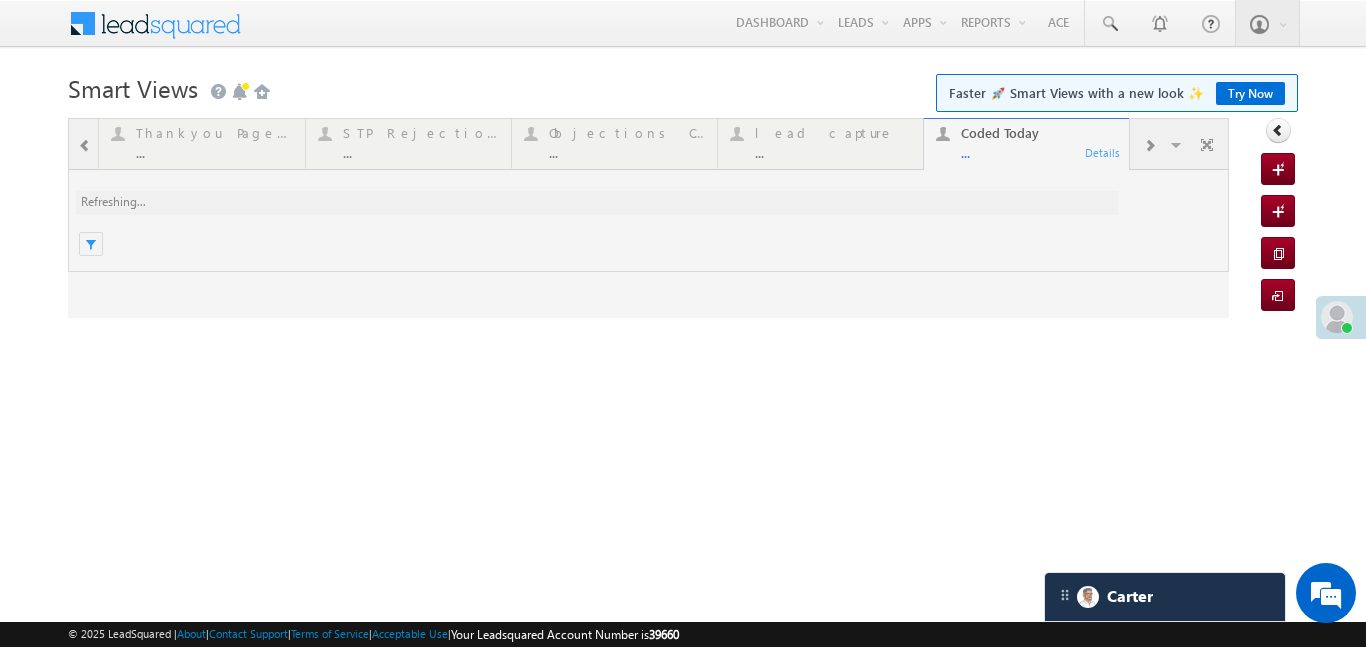 scroll, scrollTop: 0, scrollLeft: 0, axis: both 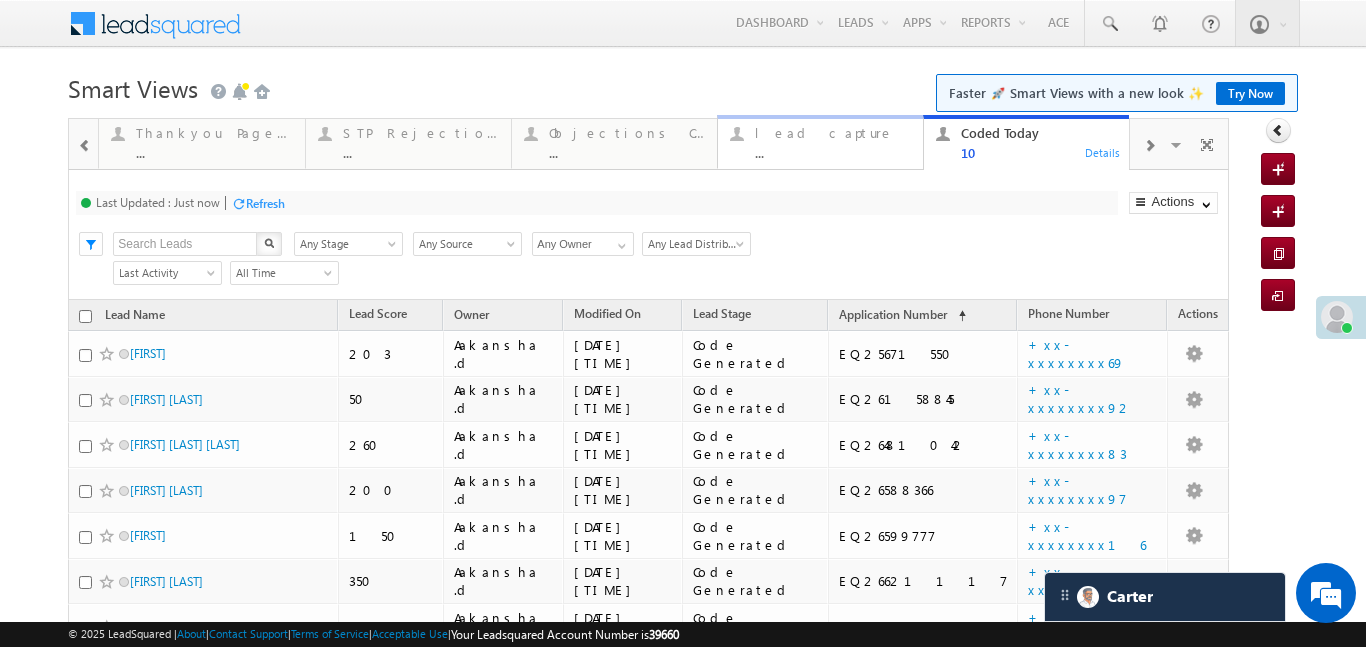 click on "lead capture" at bounding box center (833, 133) 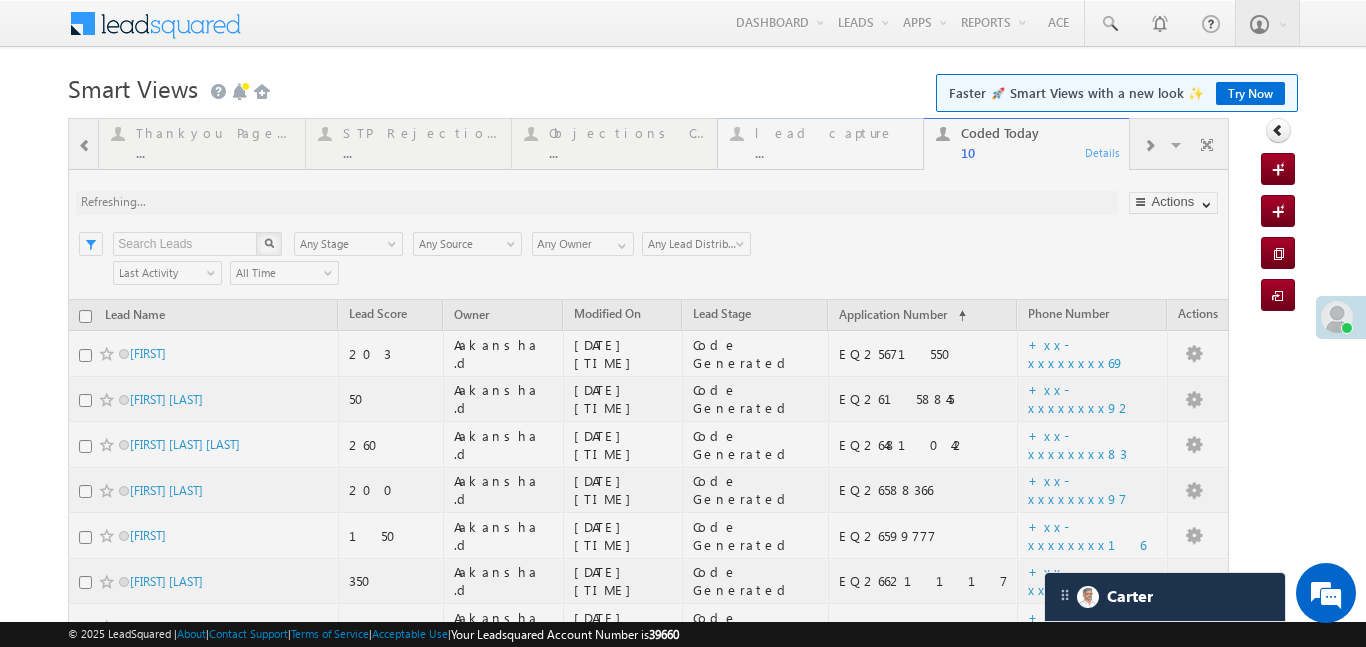 click at bounding box center [648, 507] 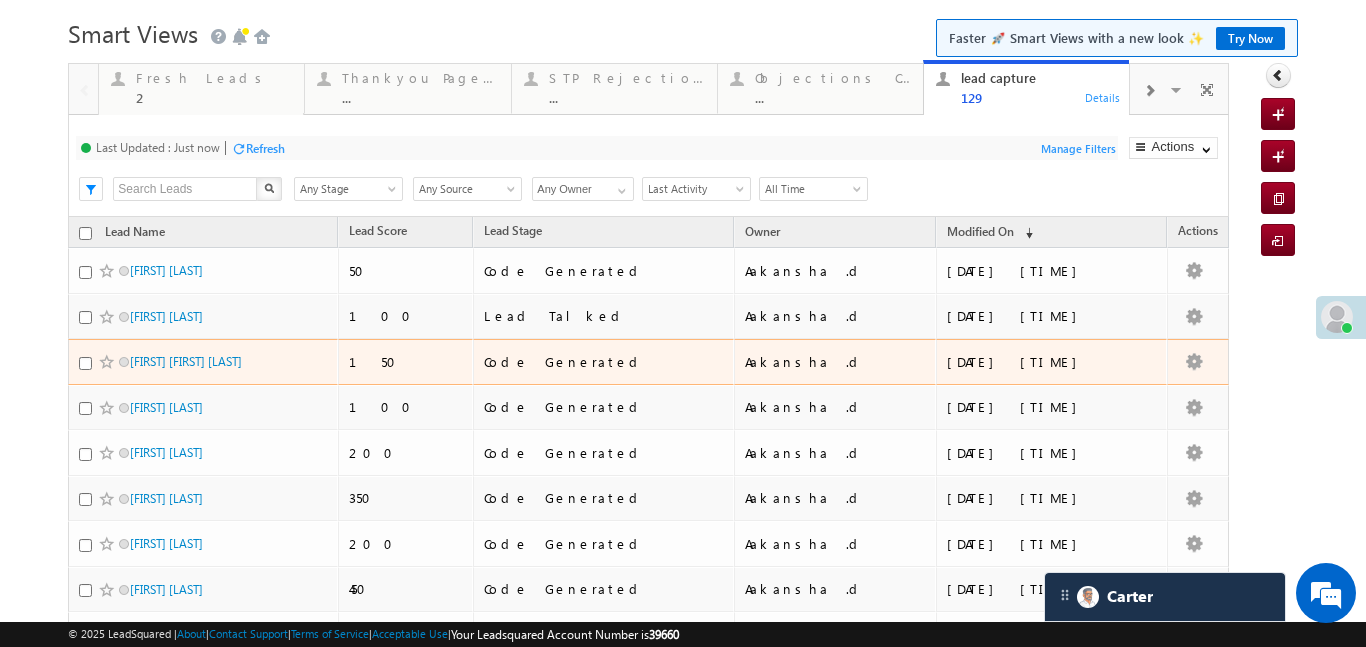 scroll, scrollTop: 121, scrollLeft: 0, axis: vertical 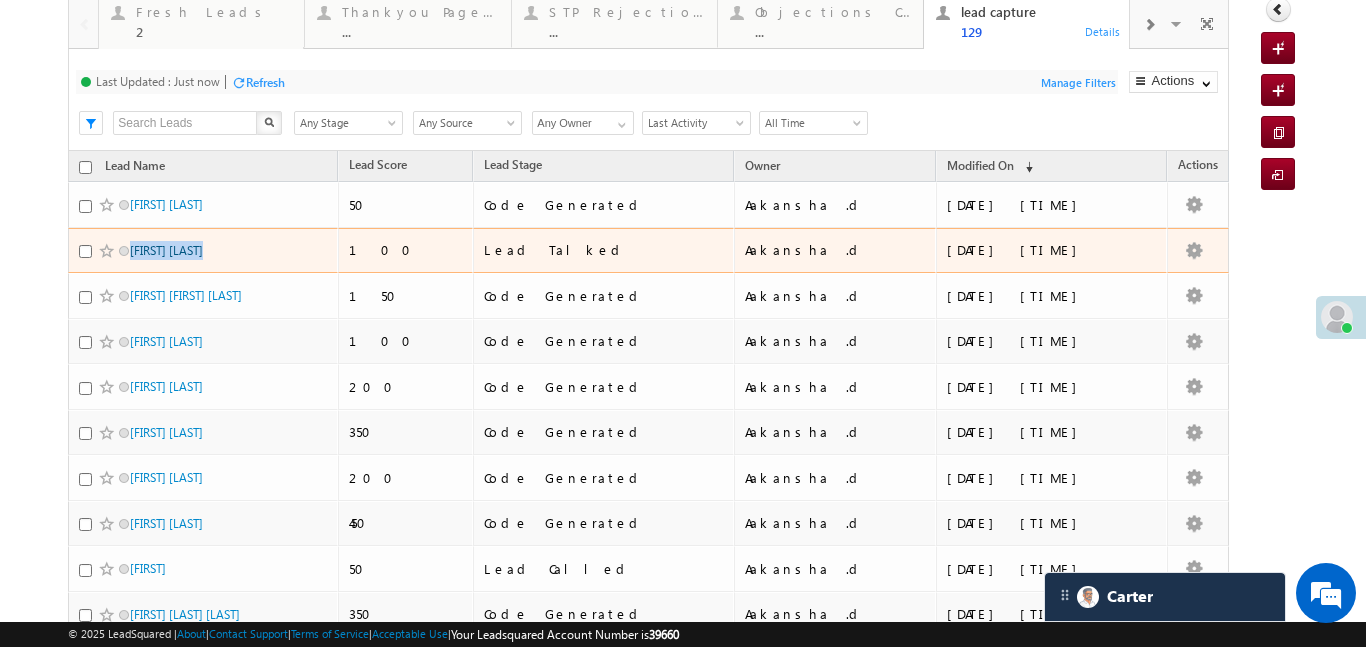 click on "Menu
Aakansha .d
Aakan sha.D @ange lbrok ing.c om" at bounding box center (683, 654) 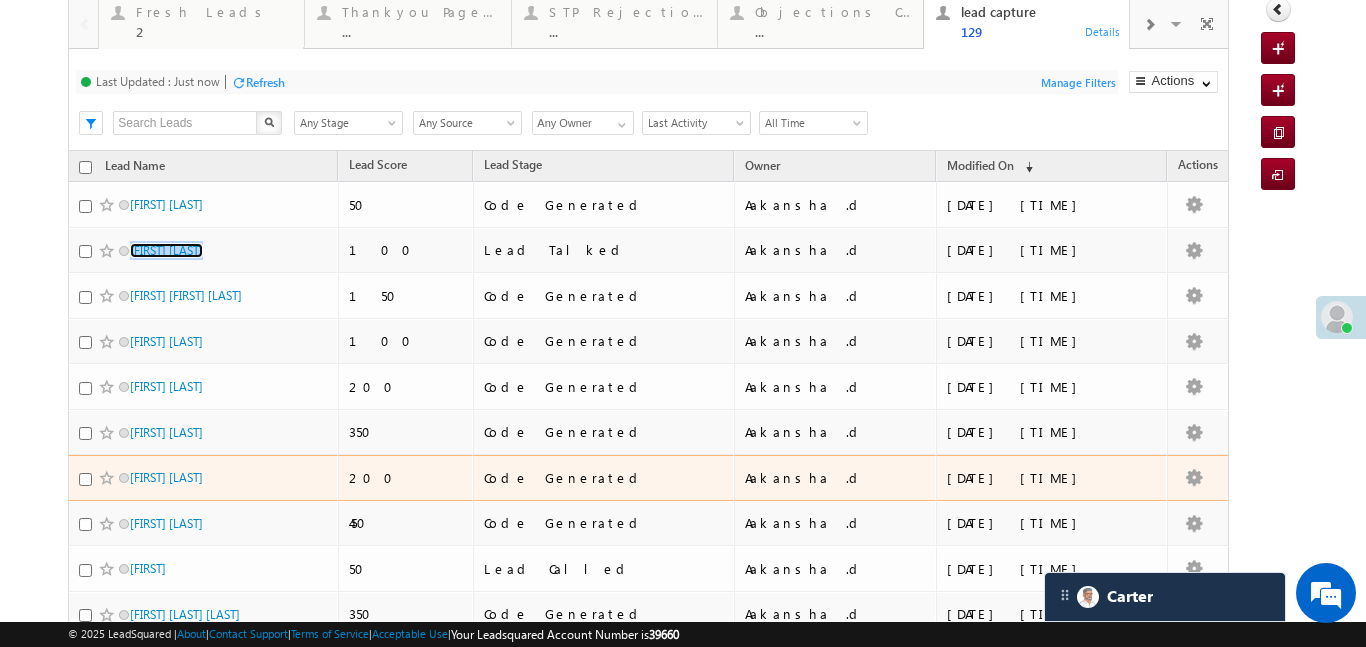 scroll, scrollTop: 387, scrollLeft: 0, axis: vertical 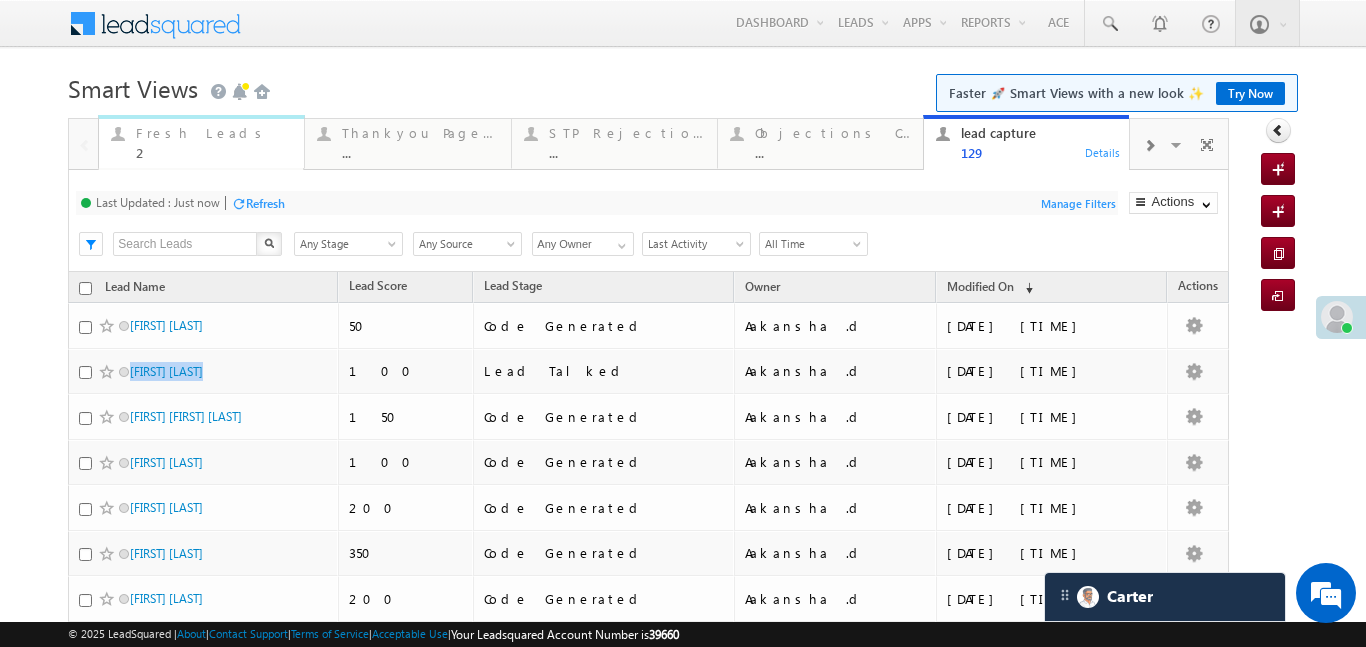 click on "Fresh Leads 2" at bounding box center [214, 140] 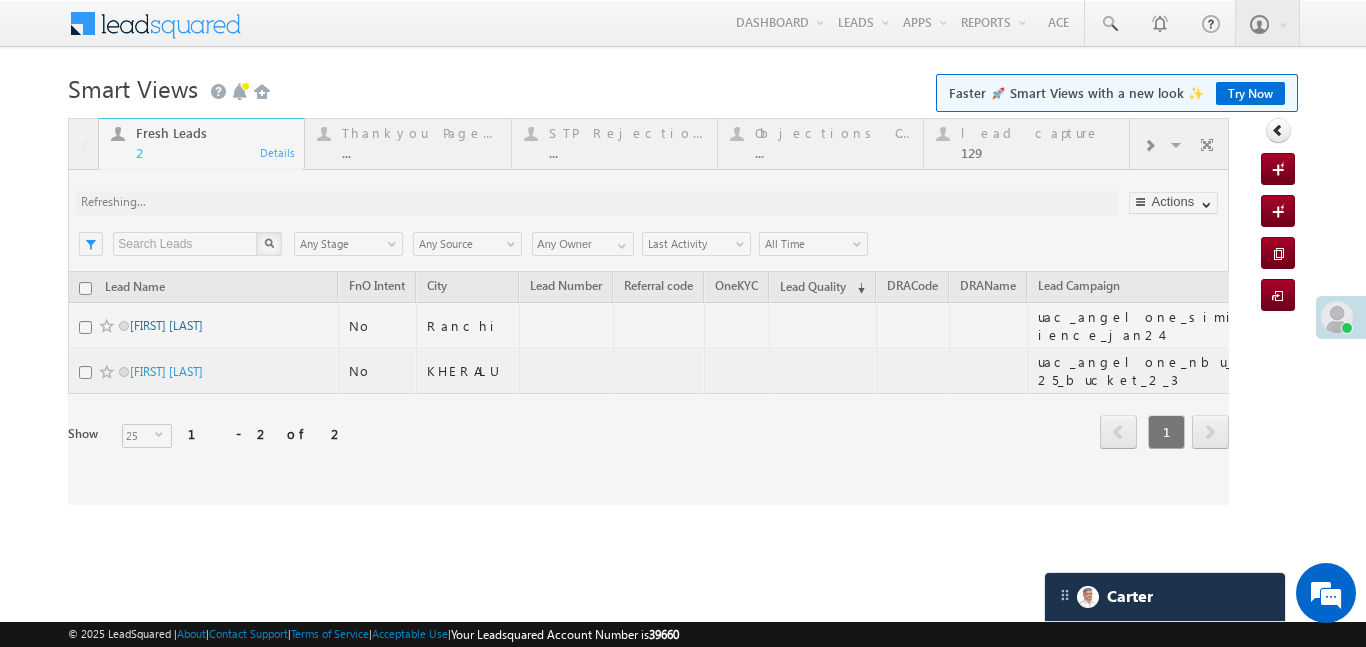 click at bounding box center (648, 311) 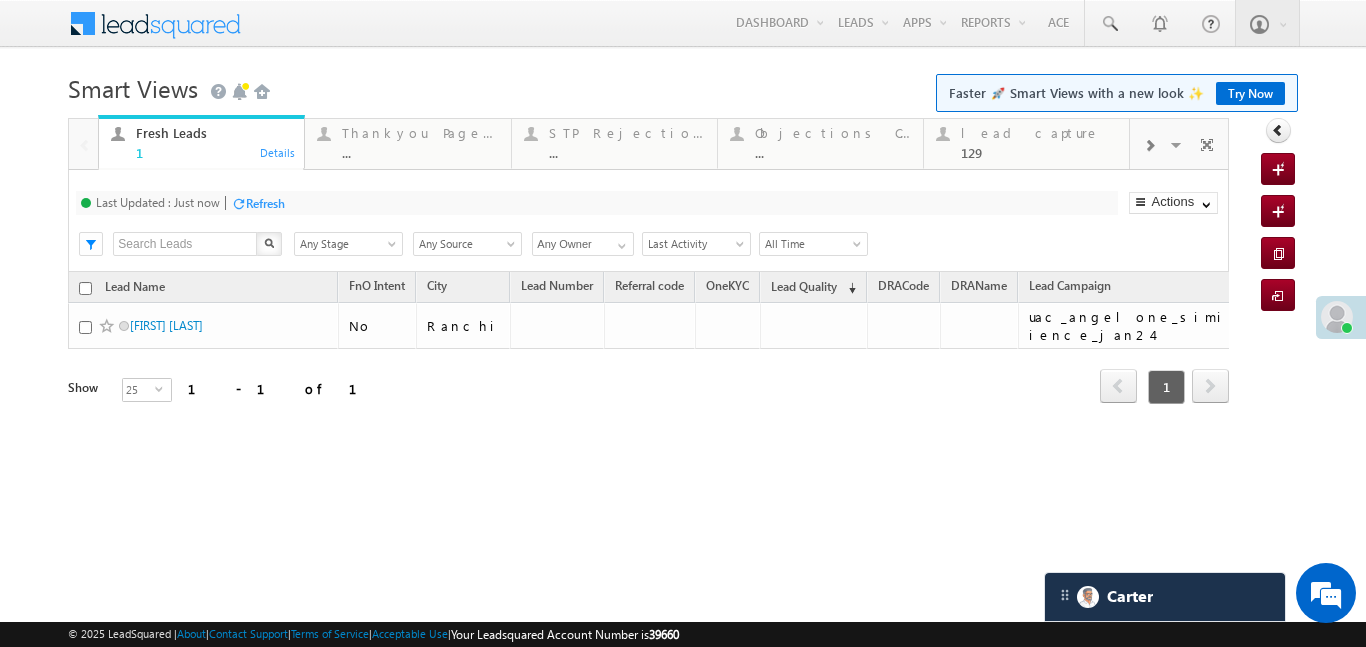 click at bounding box center [1149, 144] 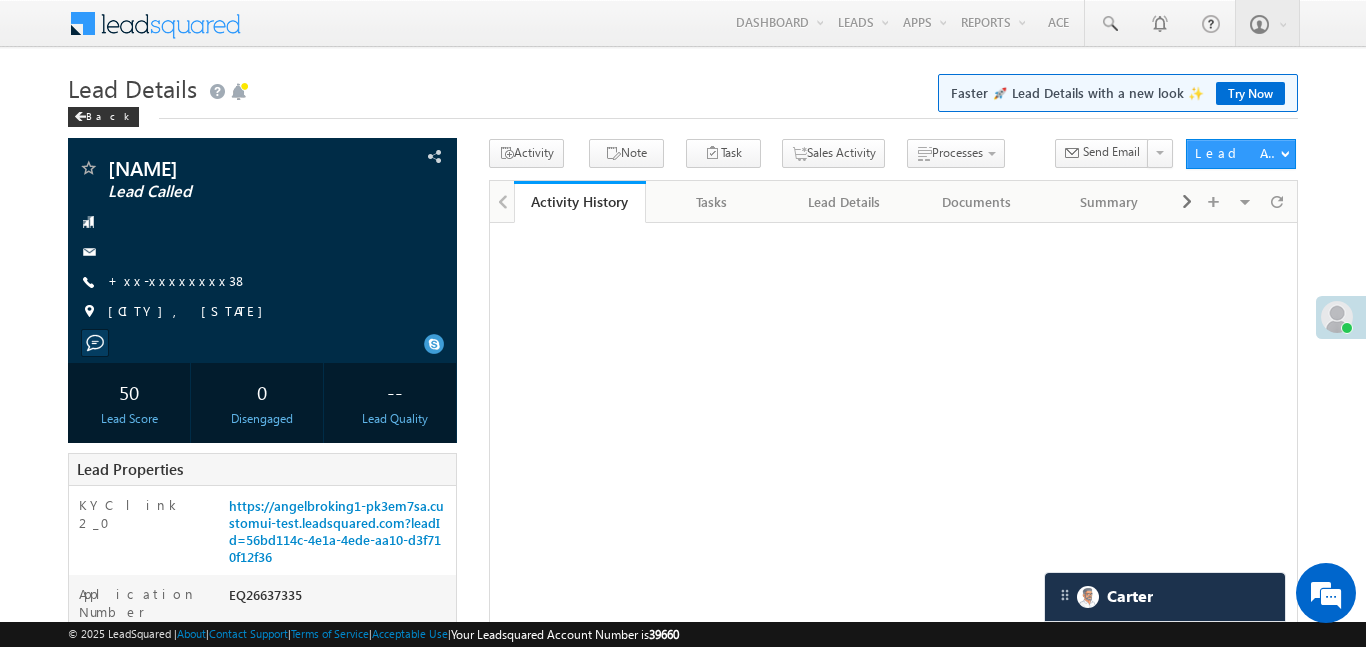 scroll, scrollTop: 0, scrollLeft: 0, axis: both 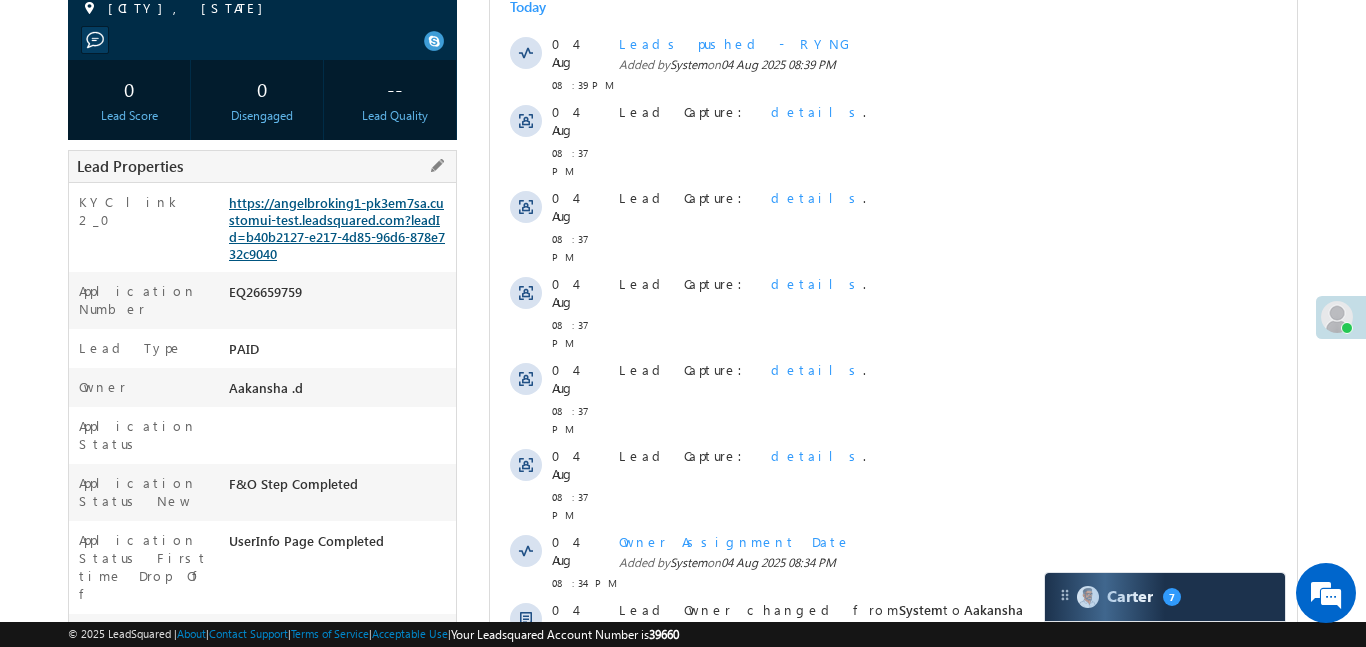 click on "https://angelbroking1-pk3em7sa.customui-test.leadsquared.com?leadId=b40b2127-e217-4d85-96d6-878e732c9040" at bounding box center [337, 228] 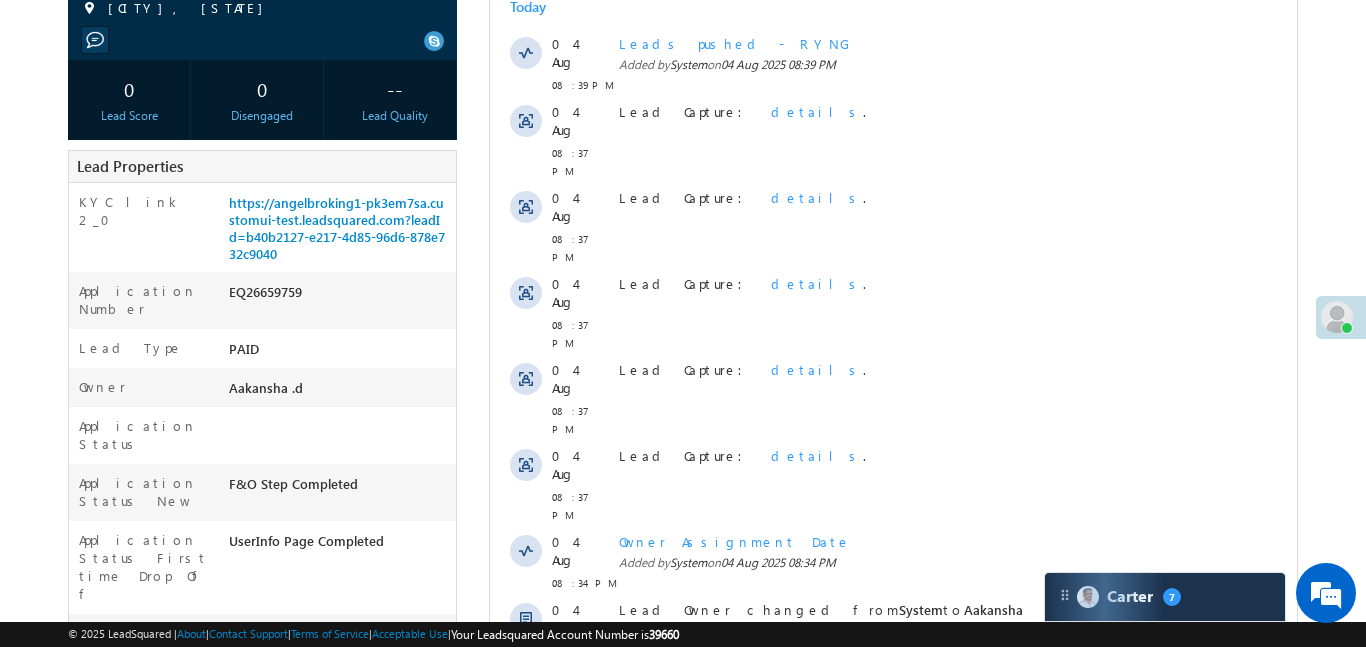 click on "+xx-xxxxxxxx37" at bounding box center (176, -23) 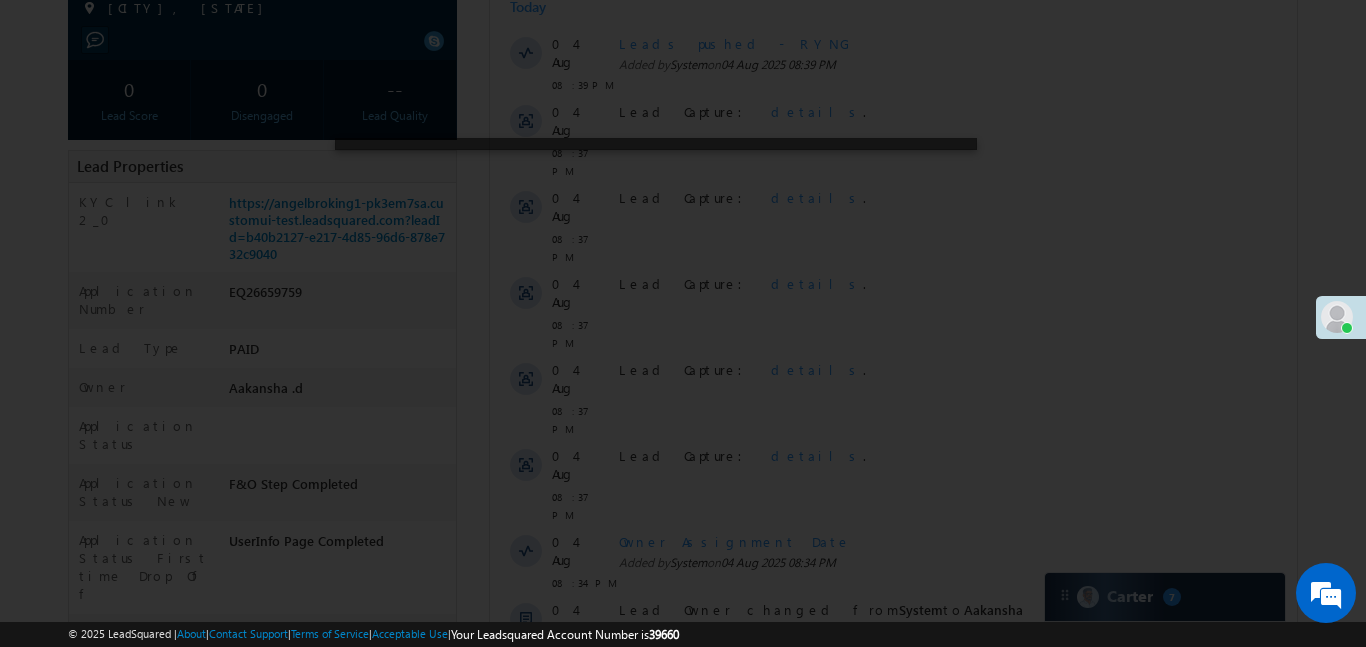scroll, scrollTop: 161, scrollLeft: 0, axis: vertical 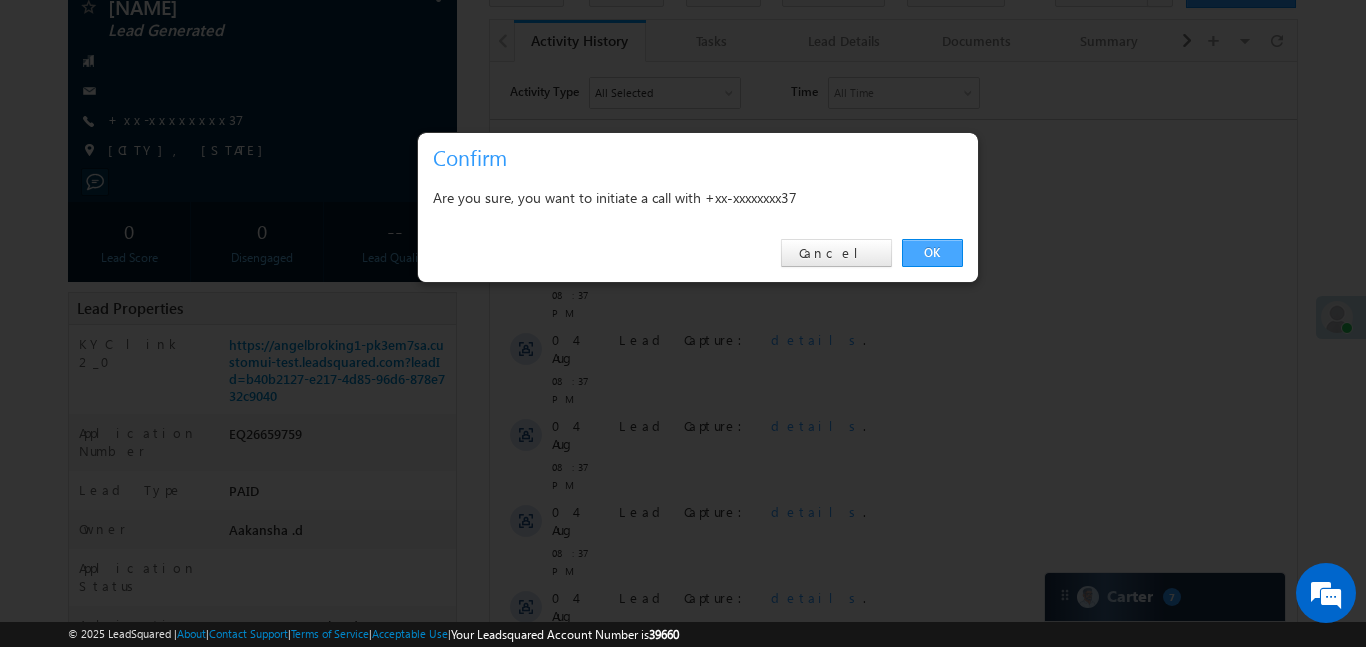 click on "OK" at bounding box center (932, 253) 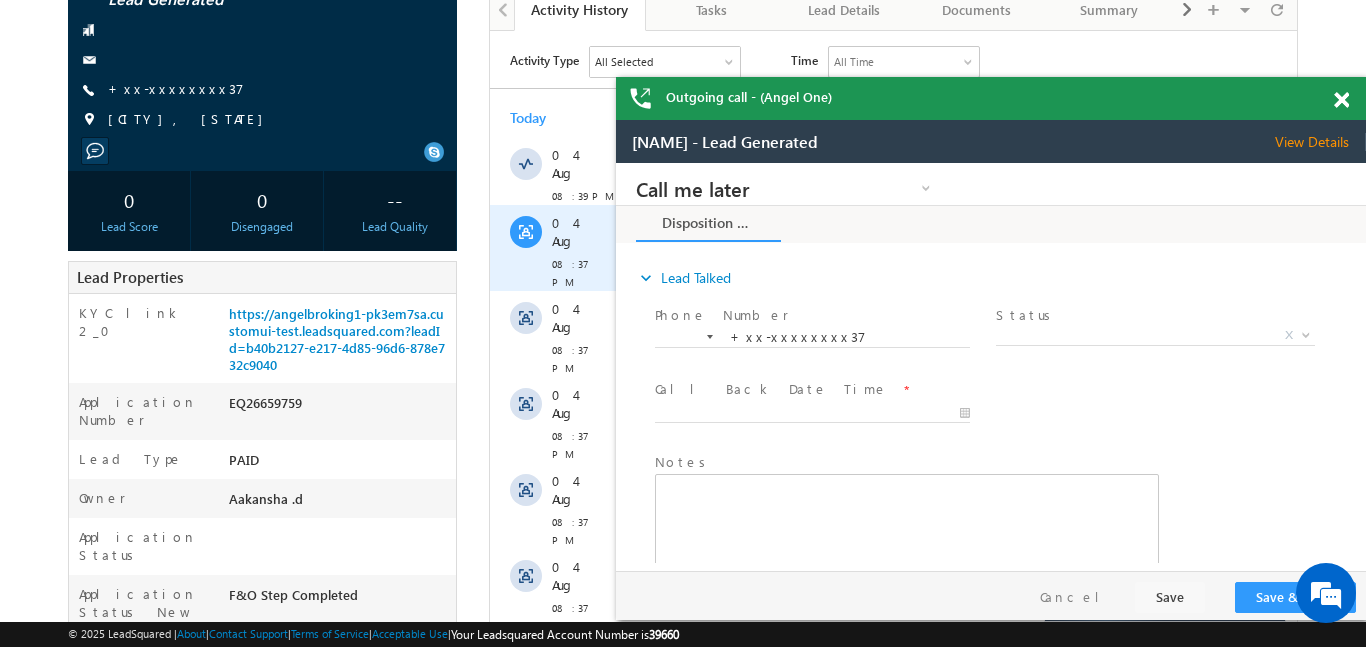scroll, scrollTop: 0, scrollLeft: 0, axis: both 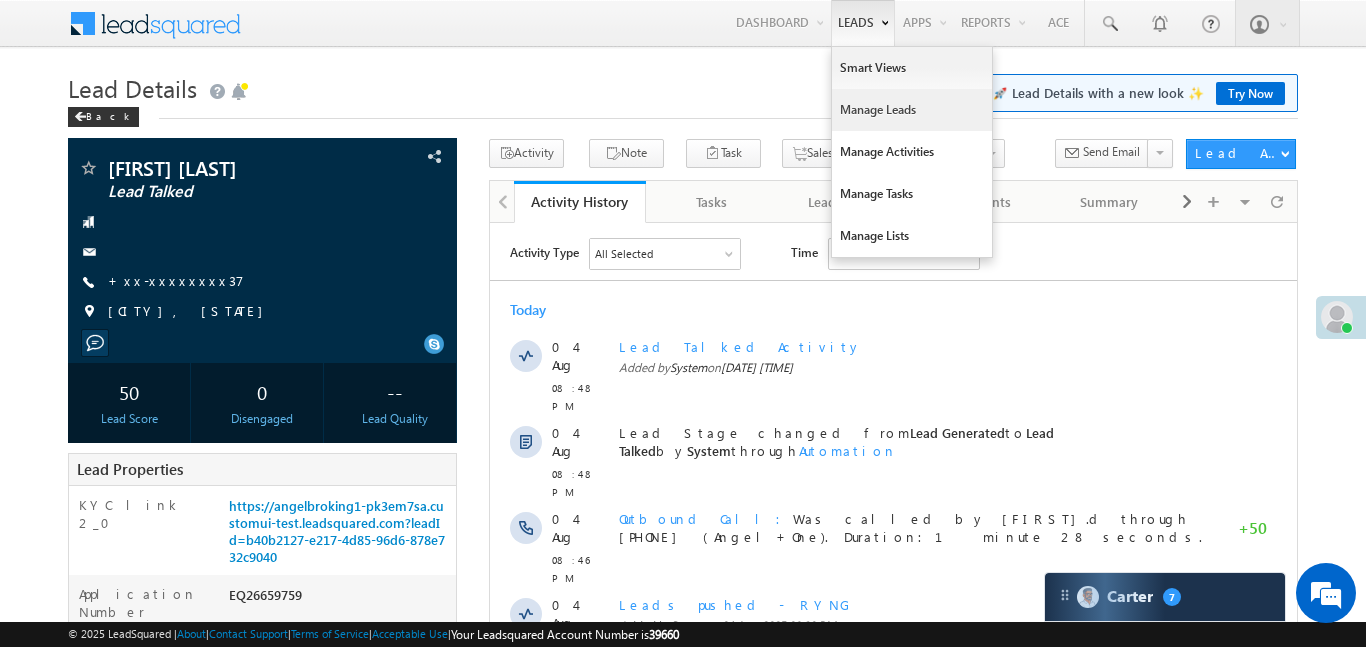 click on "Manage Leads" at bounding box center [912, 110] 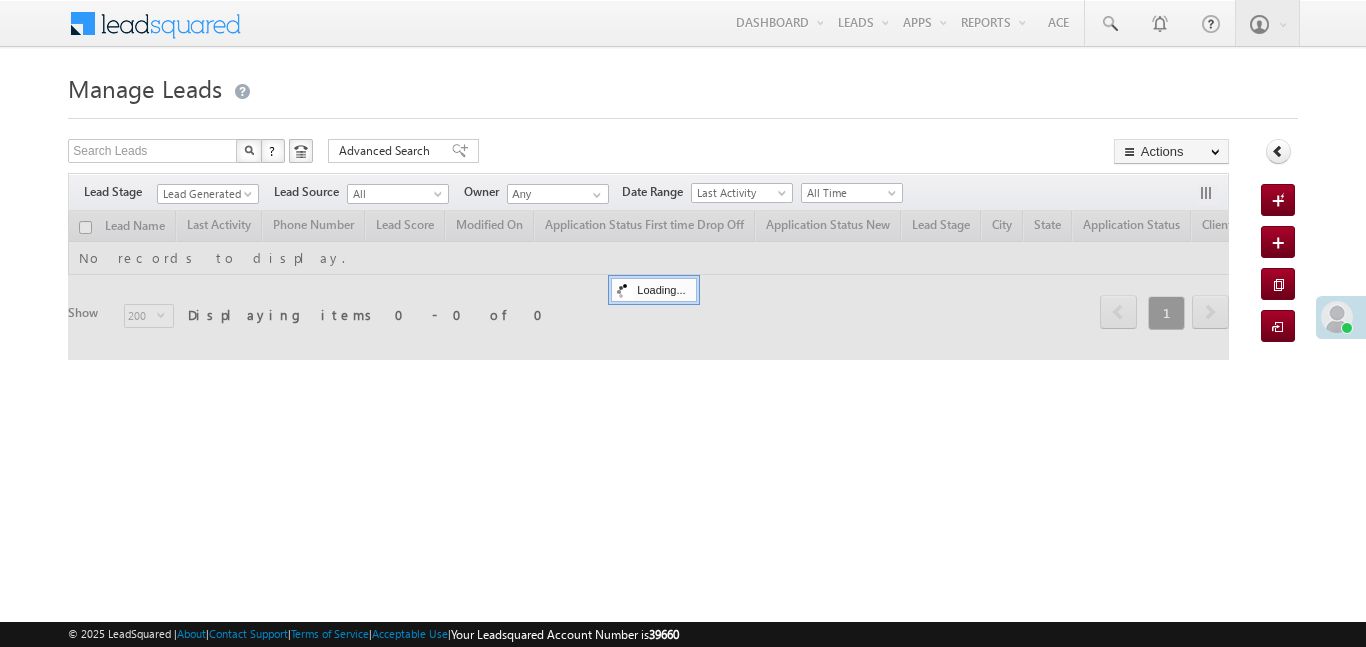 scroll, scrollTop: 0, scrollLeft: 0, axis: both 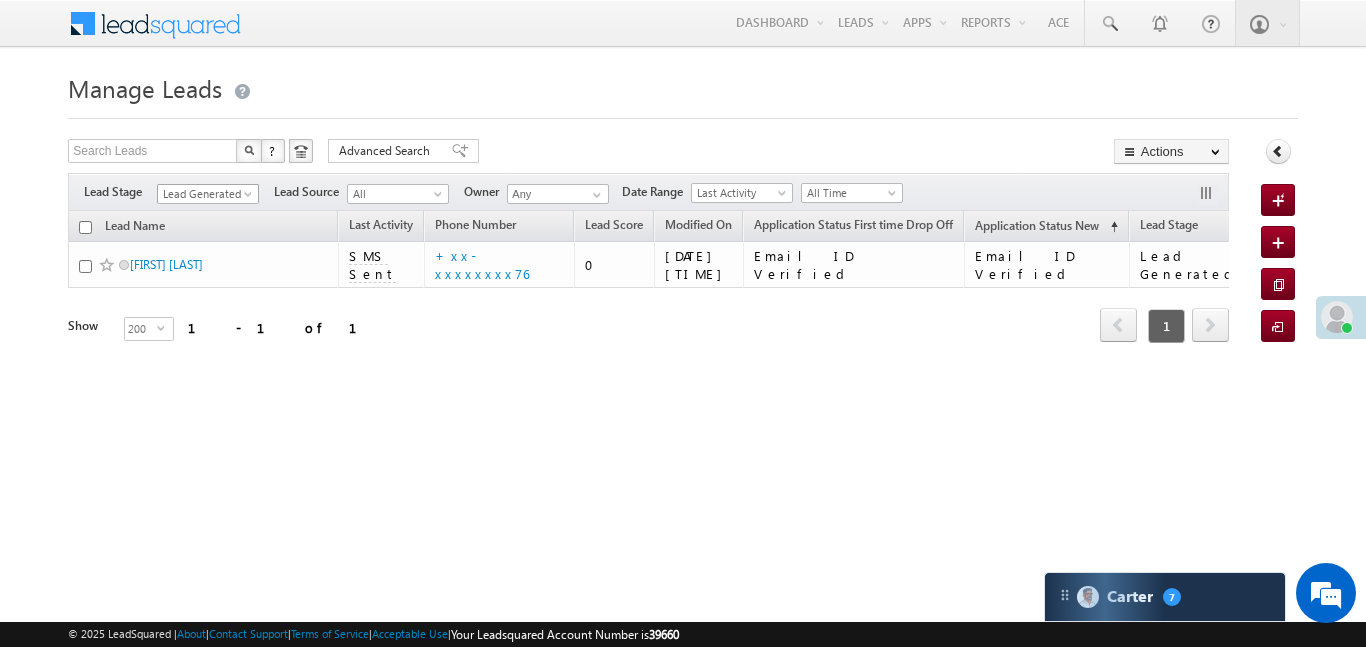 click on "Lead Generated" at bounding box center [205, 194] 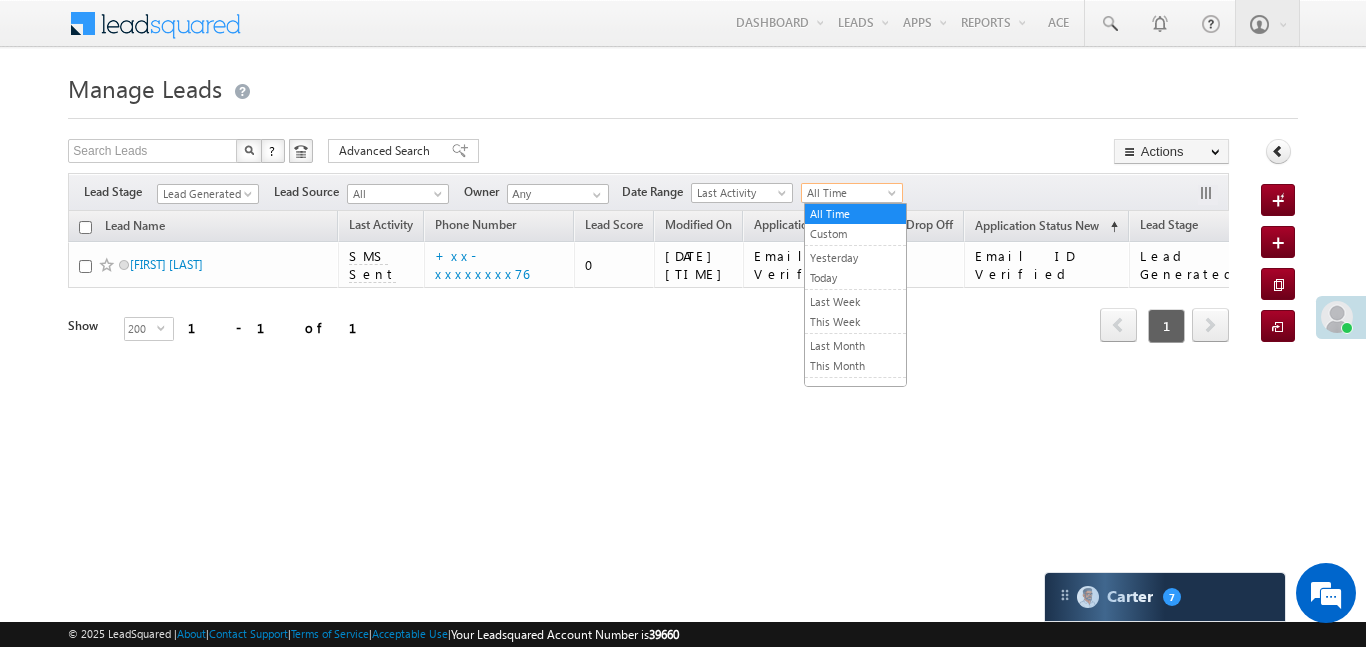 click on "All Time" at bounding box center [849, 193] 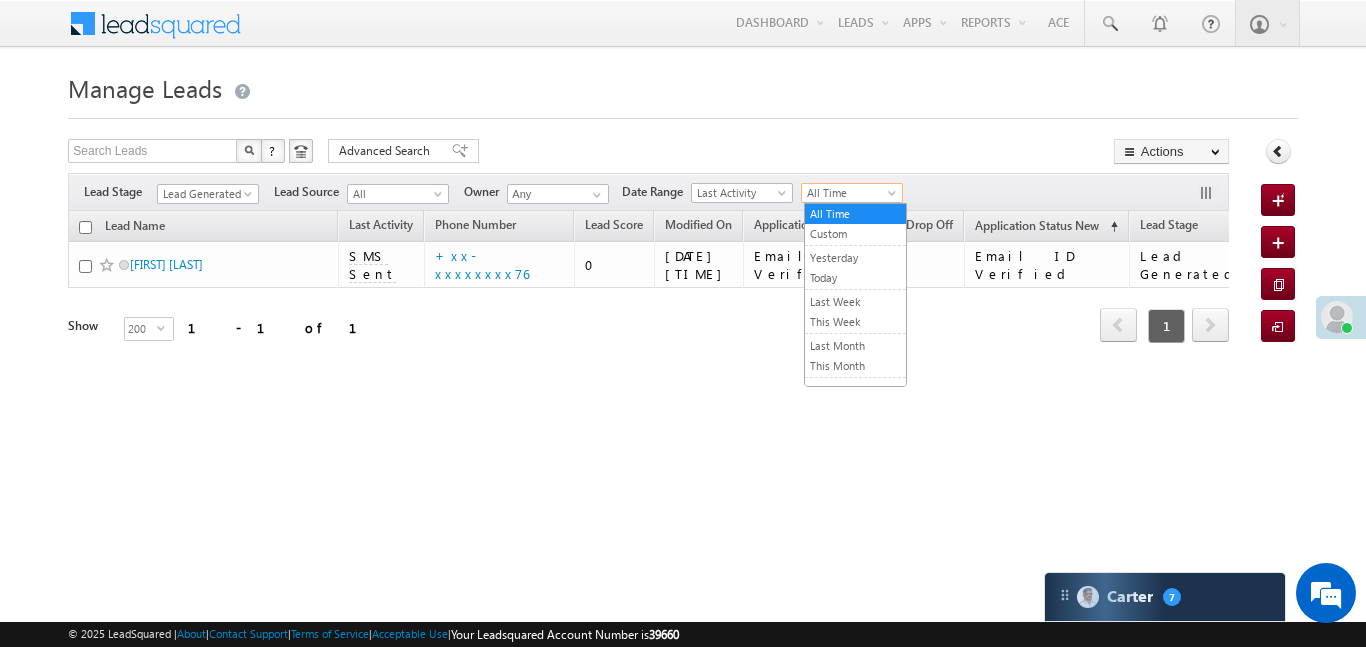 click on "All Time" at bounding box center [849, 193] 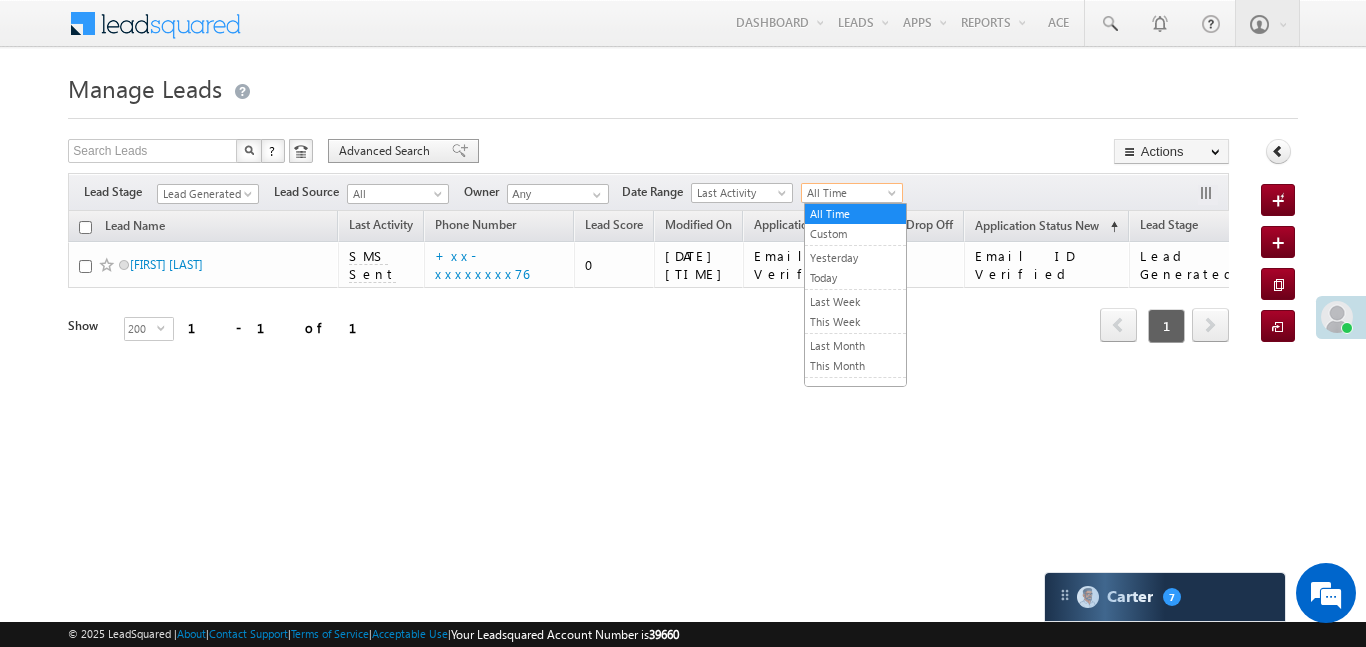 click on "Advanced Search" at bounding box center [387, 151] 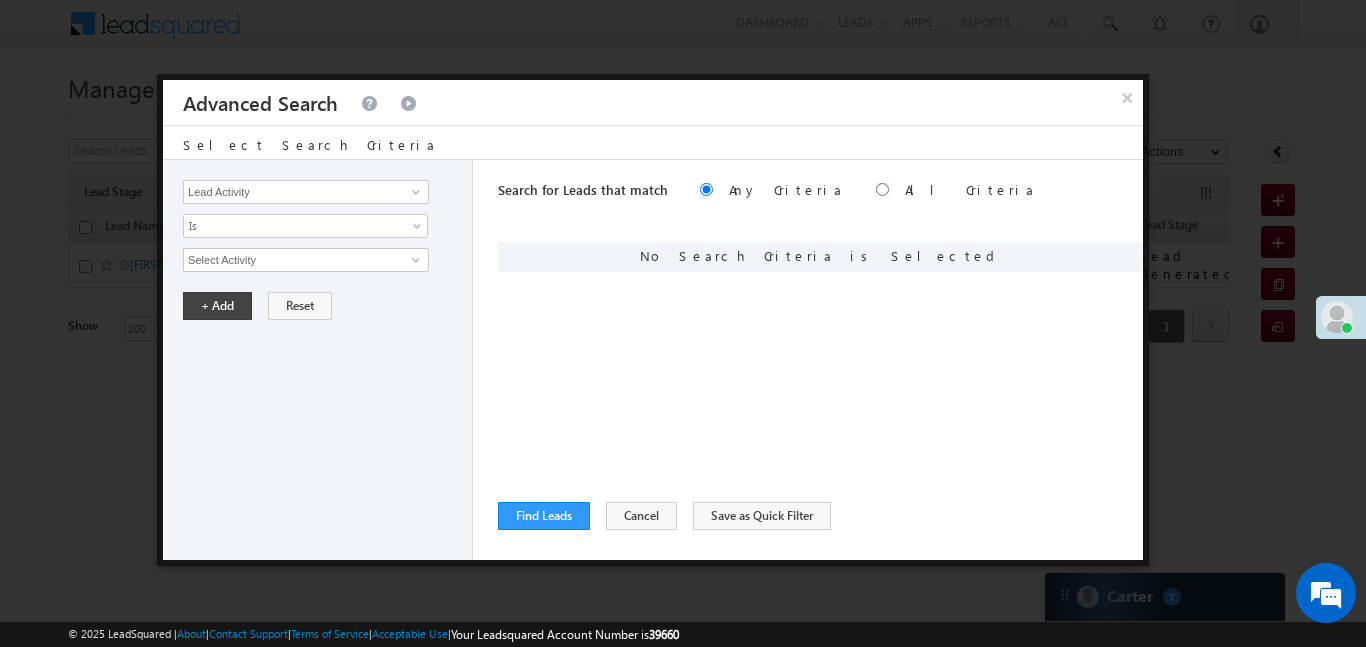 scroll, scrollTop: 0, scrollLeft: 0, axis: both 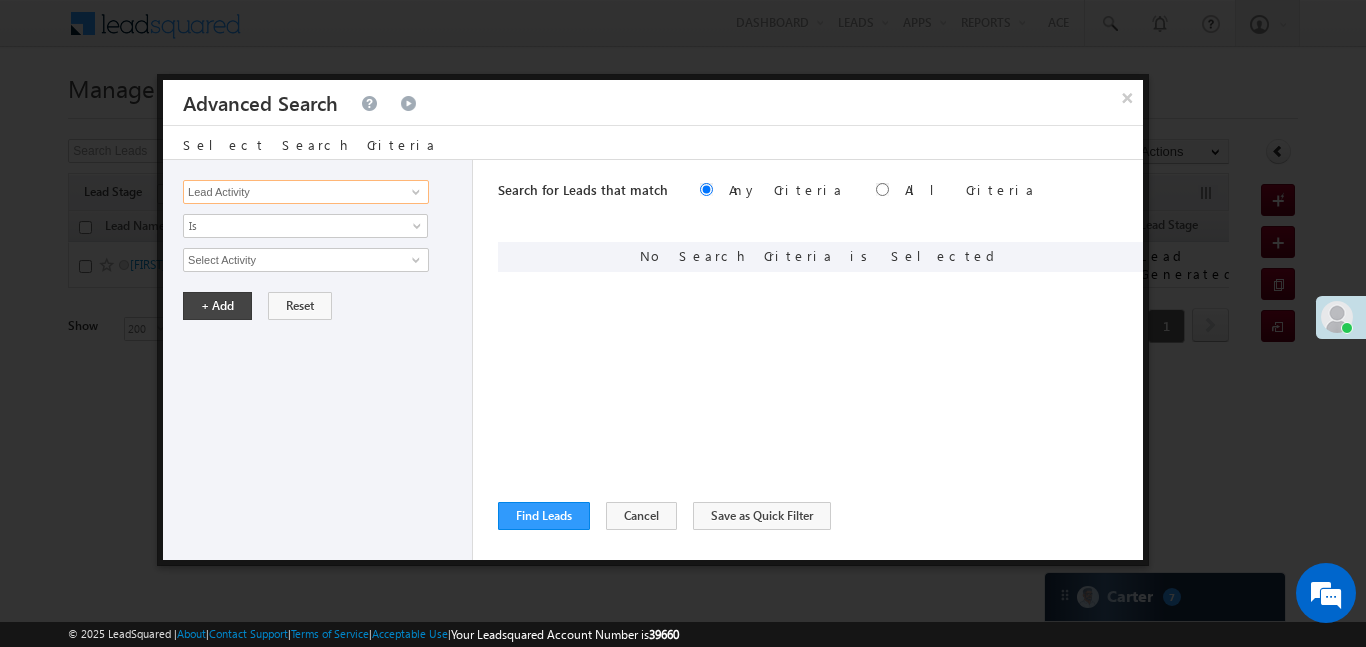 click on "Lead Activity" at bounding box center [306, 192] 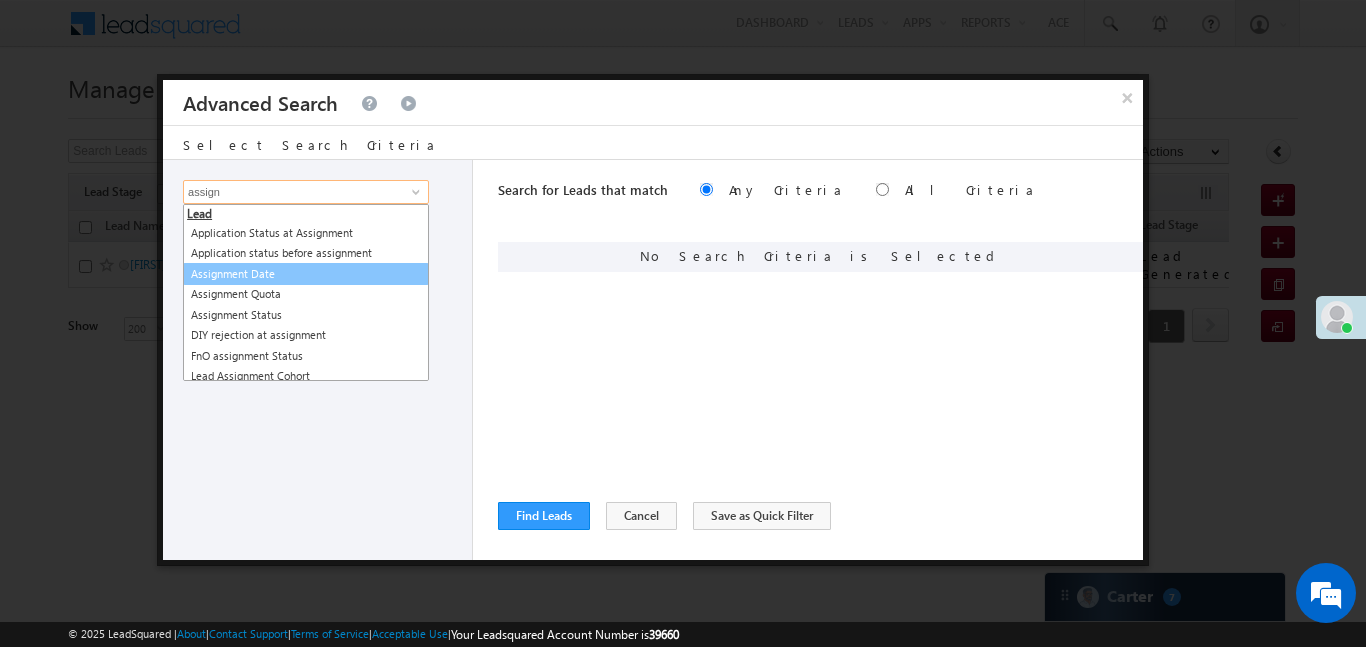 click on "Assignment Date" at bounding box center (306, 274) 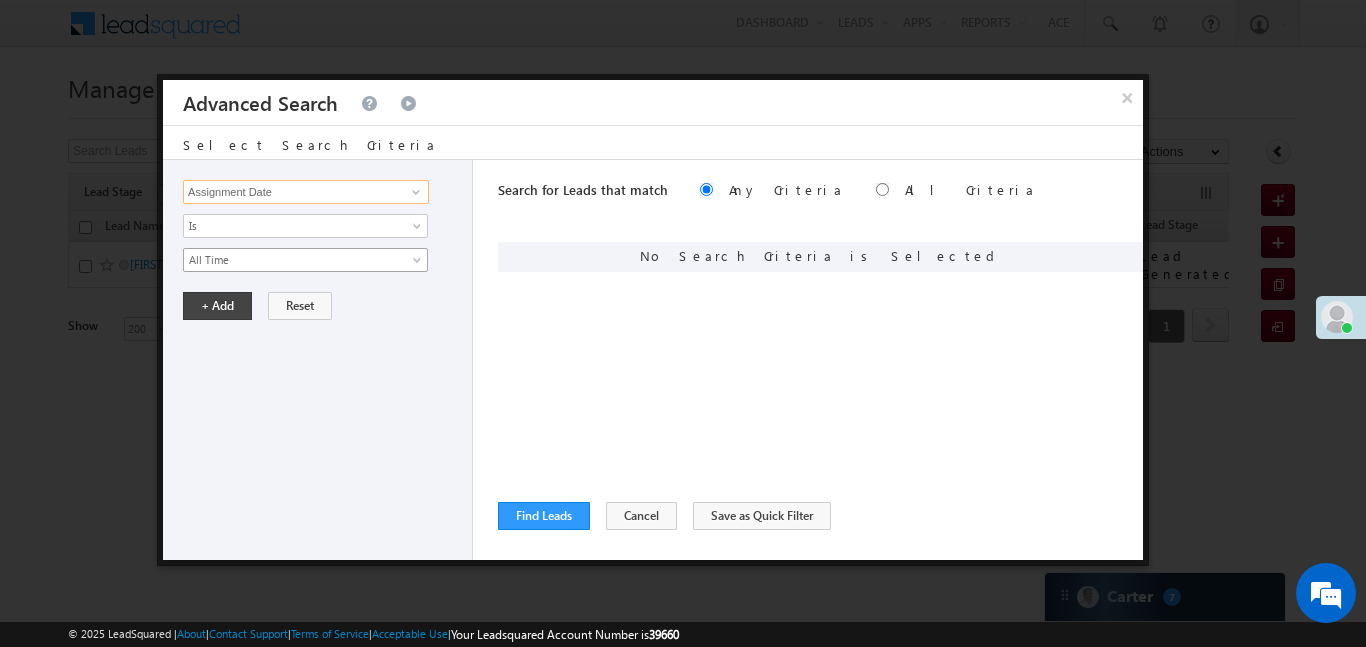 type on "Assignment Date" 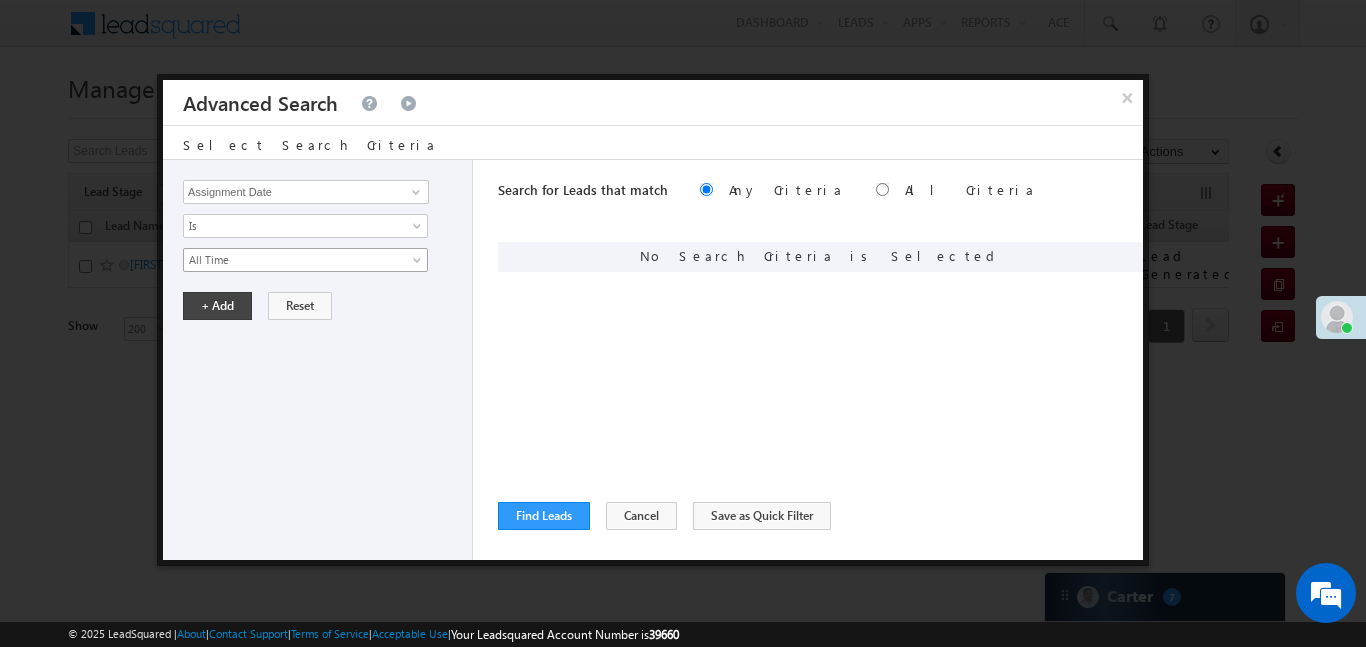 click on "All Time" at bounding box center [292, 260] 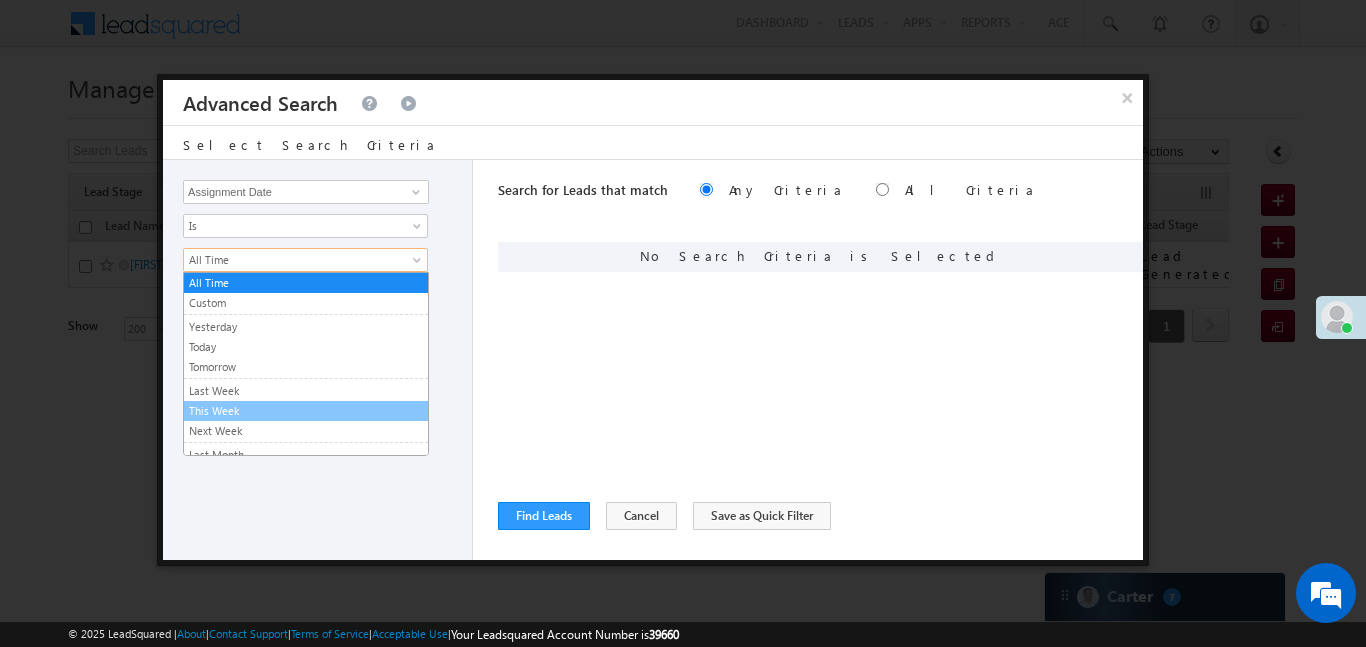 scroll, scrollTop: 134, scrollLeft: 0, axis: vertical 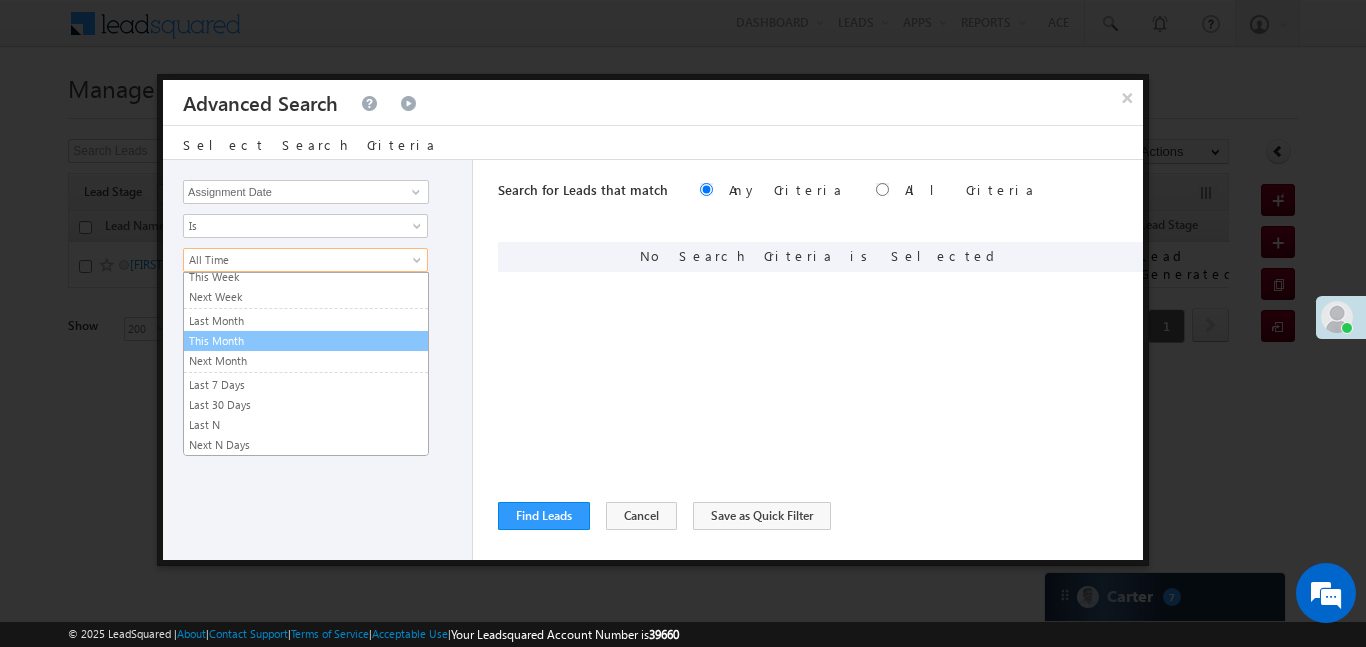 drag, startPoint x: 241, startPoint y: 350, endPoint x: 238, endPoint y: 340, distance: 10.440307 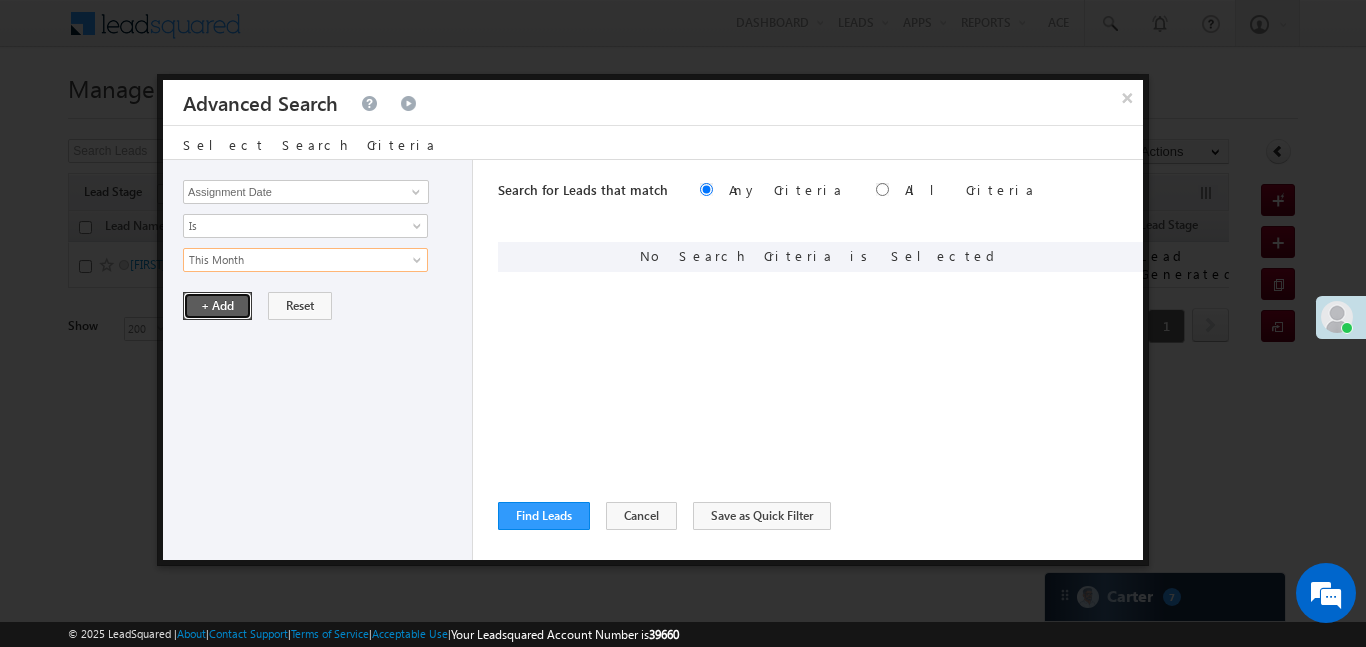 click on "+ Add" at bounding box center (217, 306) 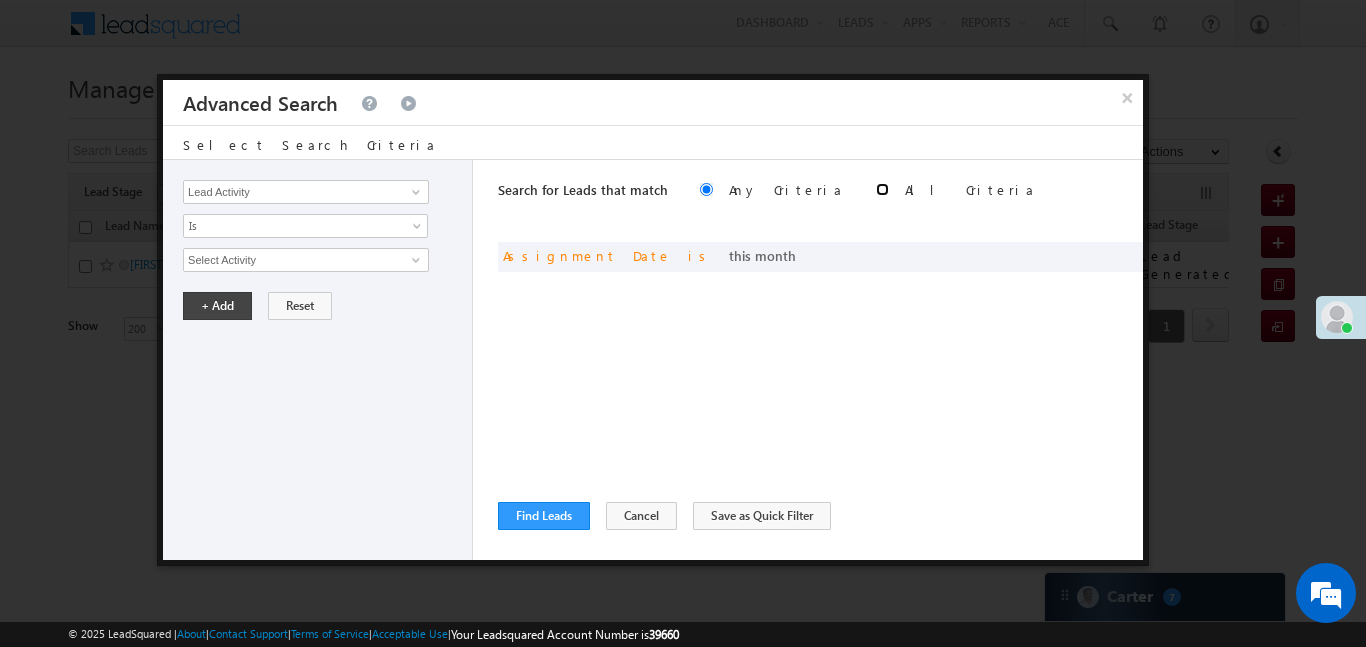 click at bounding box center (882, 189) 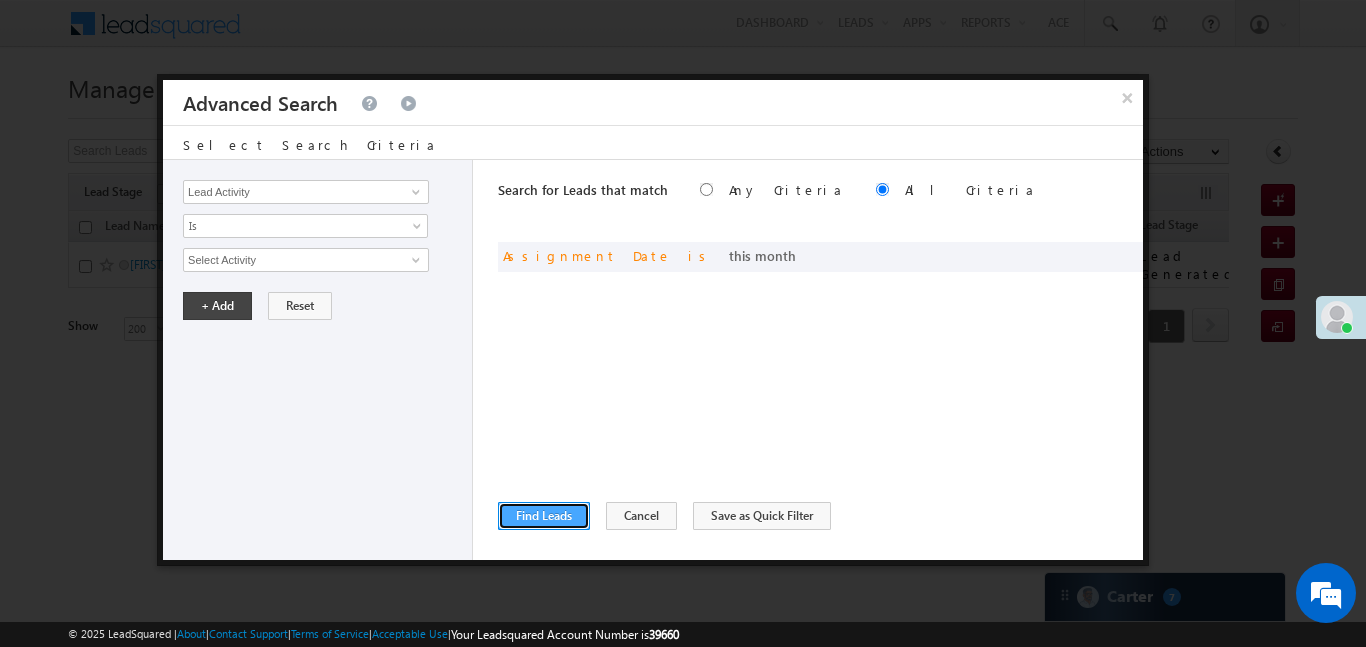 click on "Find Leads" at bounding box center [544, 516] 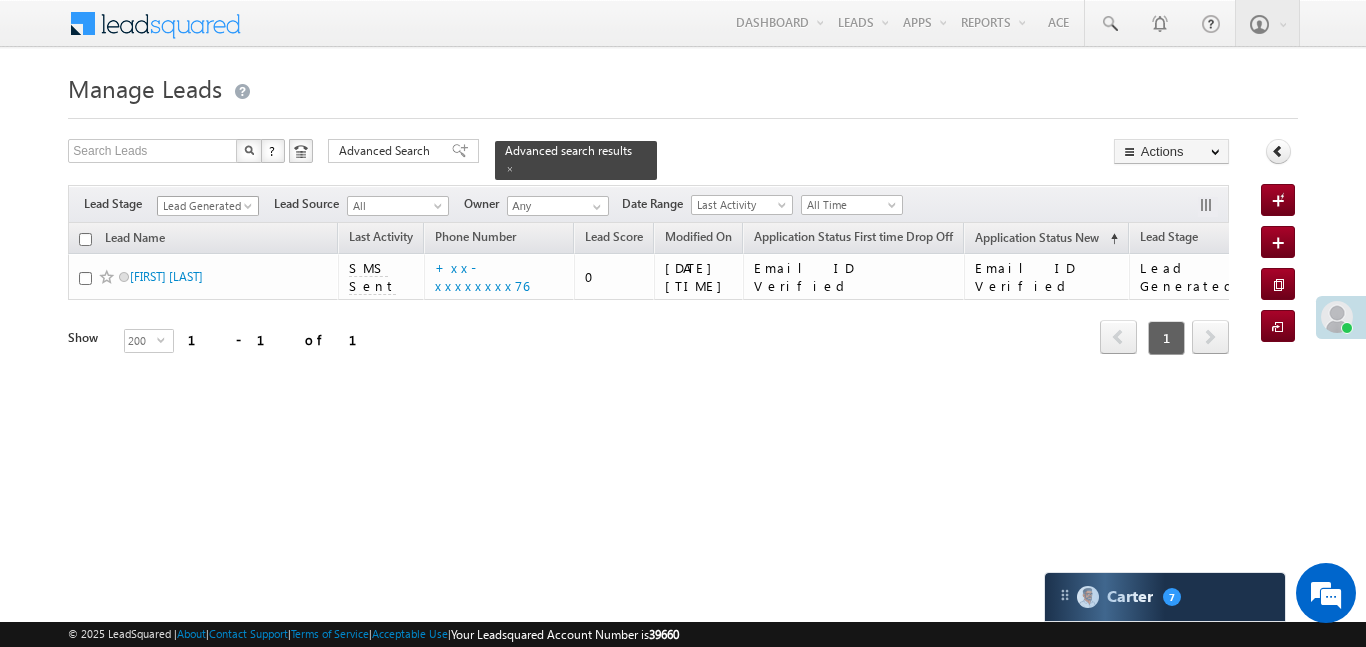 click on "Lead Generated" at bounding box center (205, 206) 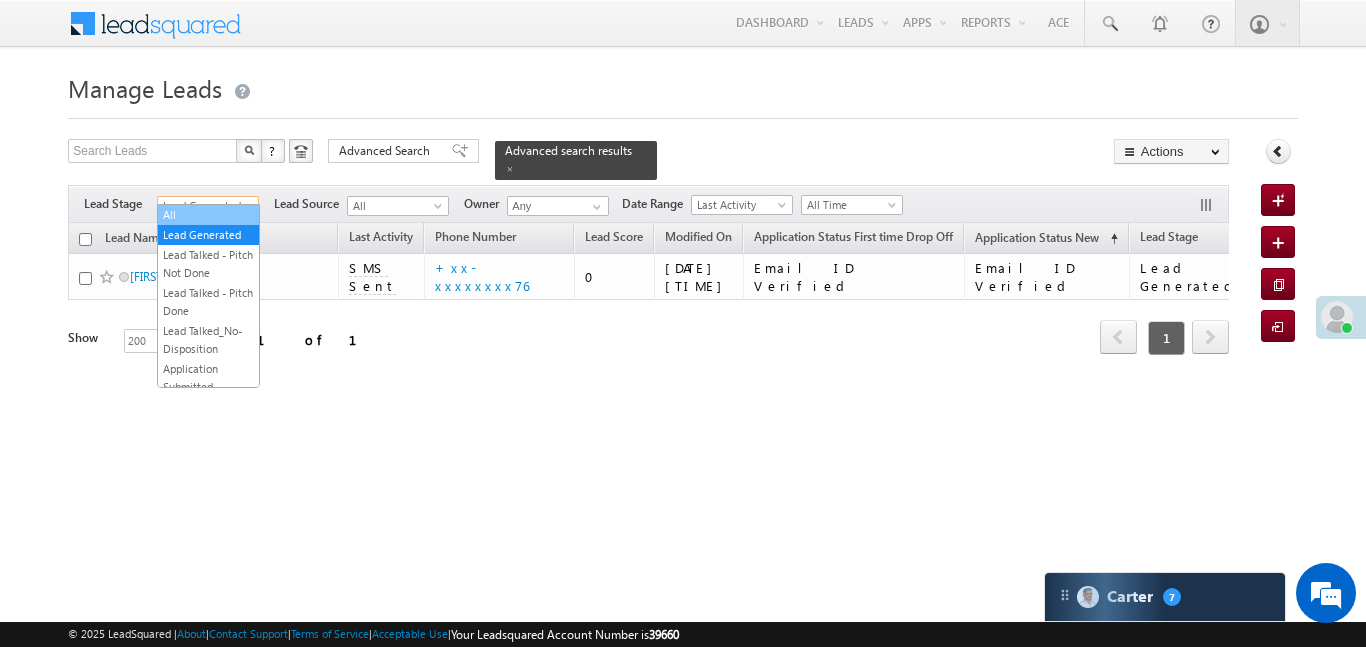 click on "All" at bounding box center (208, 215) 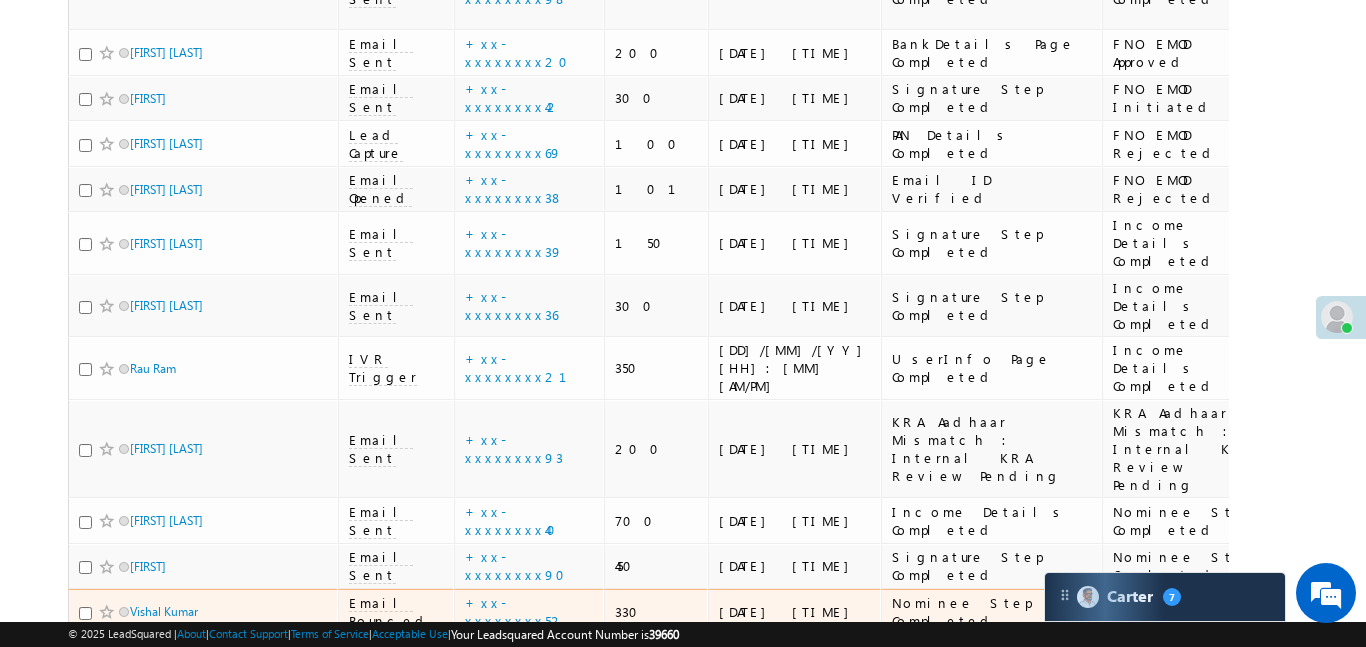 scroll, scrollTop: 3752, scrollLeft: 0, axis: vertical 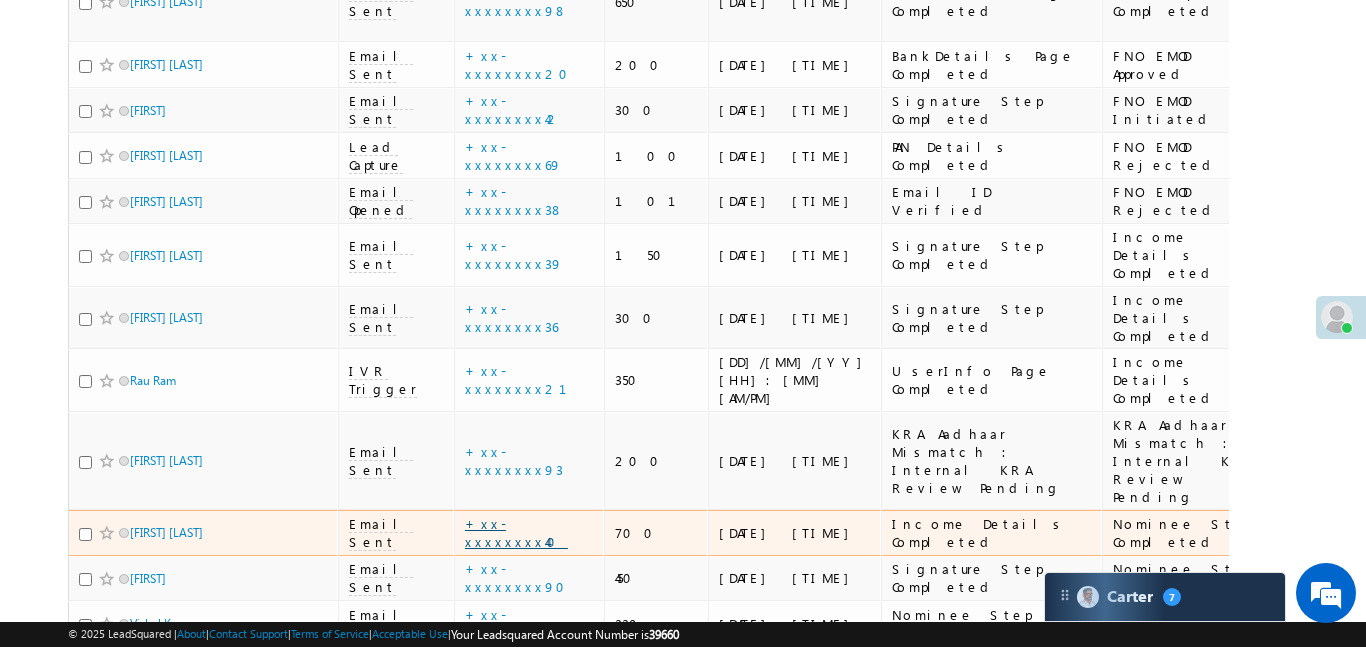 click on "+xx-xxxxxxxx40" at bounding box center [516, 532] 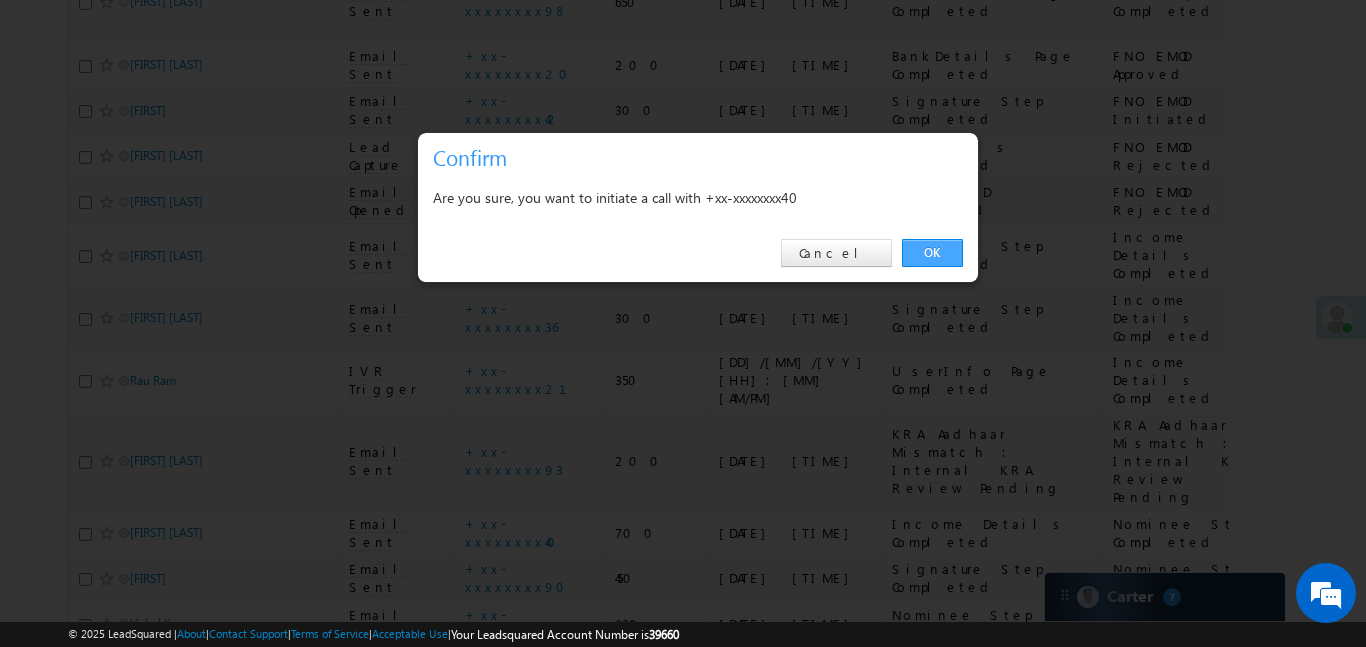 click on "OK" at bounding box center [932, 253] 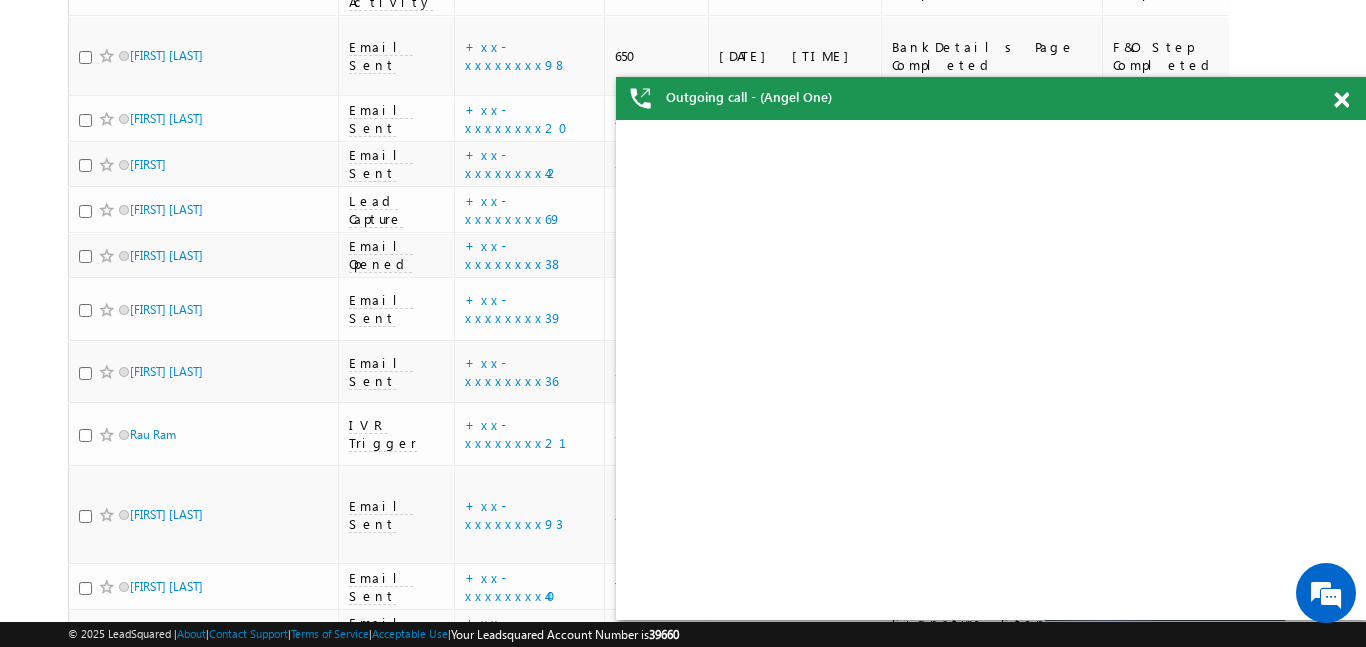 scroll, scrollTop: 3806, scrollLeft: 0, axis: vertical 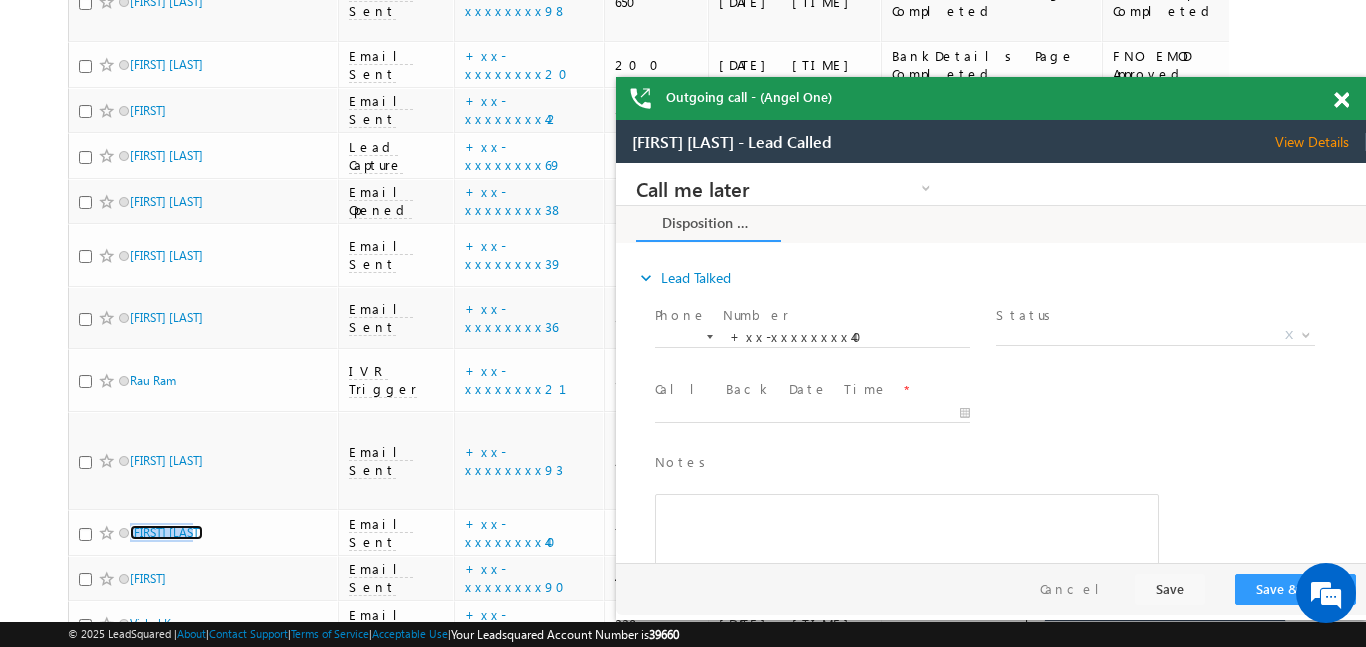 click at bounding box center (1341, 100) 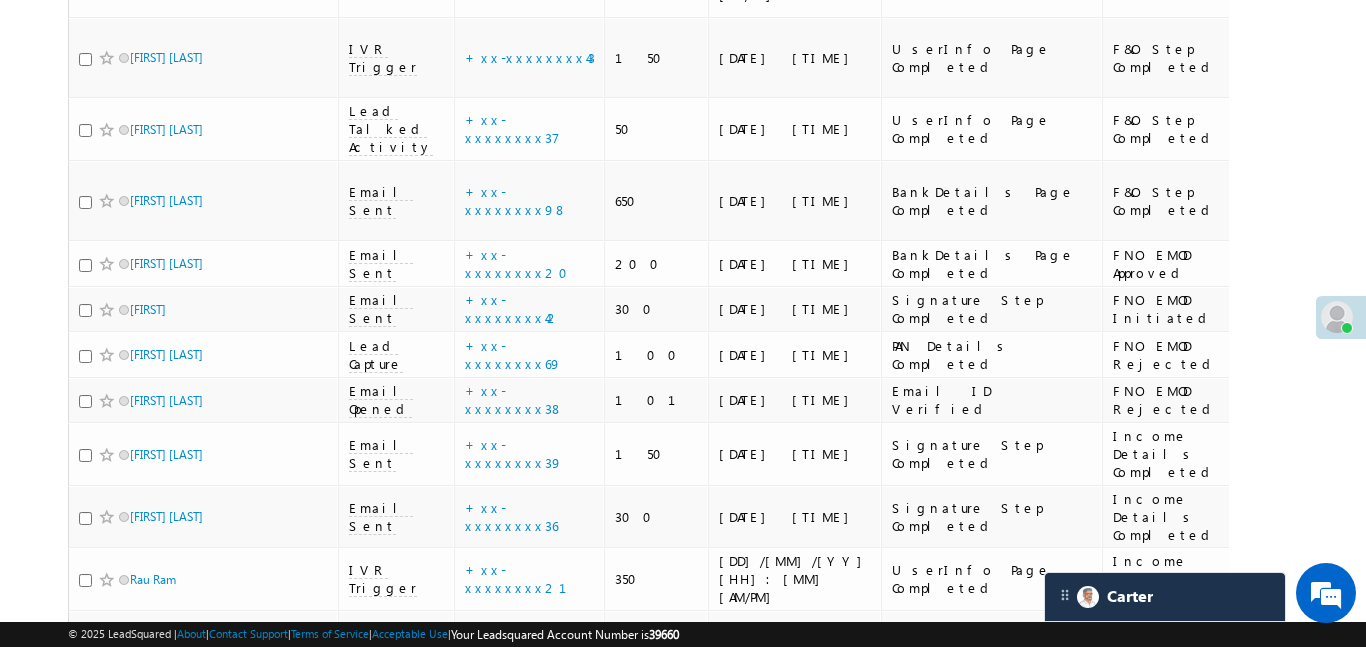 scroll, scrollTop: 3575, scrollLeft: 0, axis: vertical 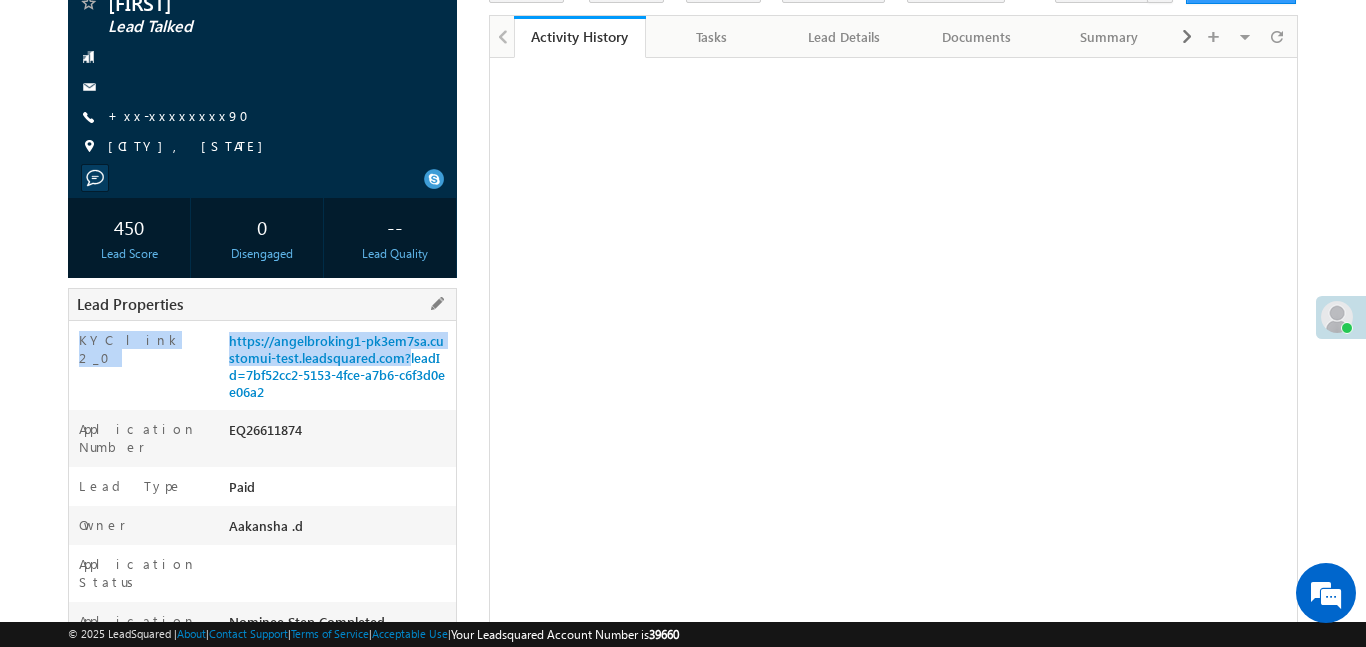 drag, startPoint x: 224, startPoint y: 338, endPoint x: 363, endPoint y: 397, distance: 151.00331 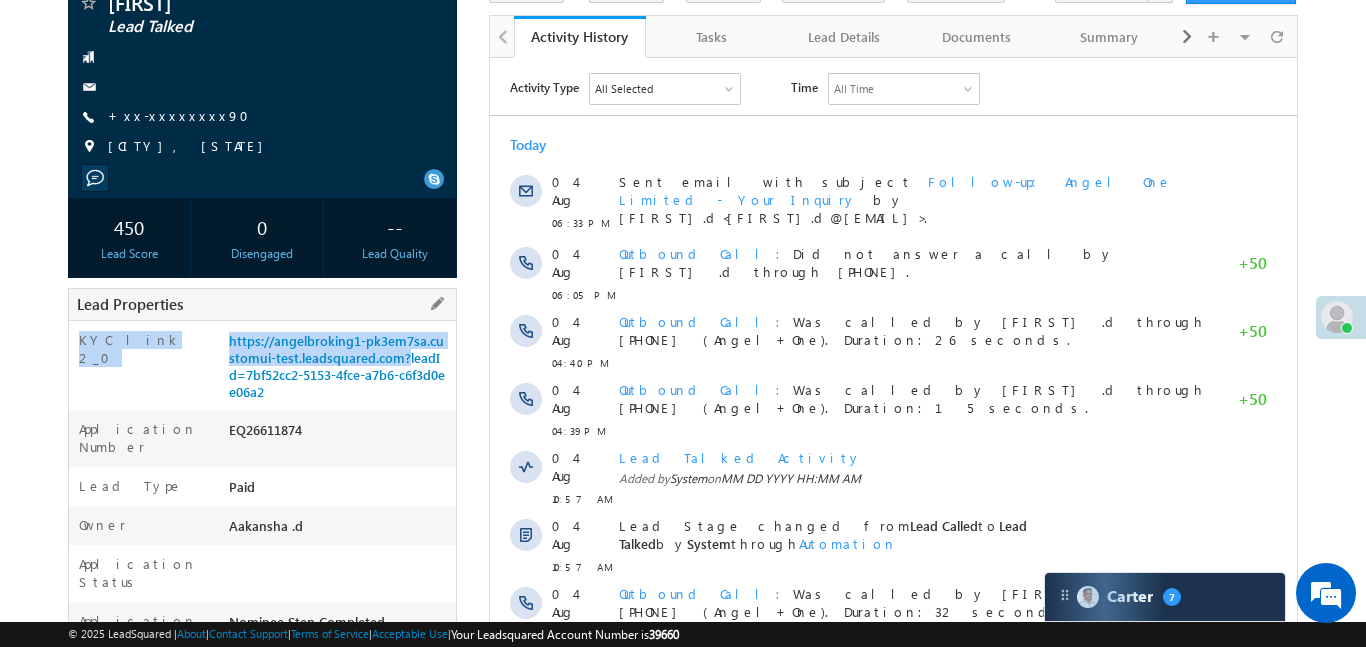 scroll, scrollTop: 0, scrollLeft: 0, axis: both 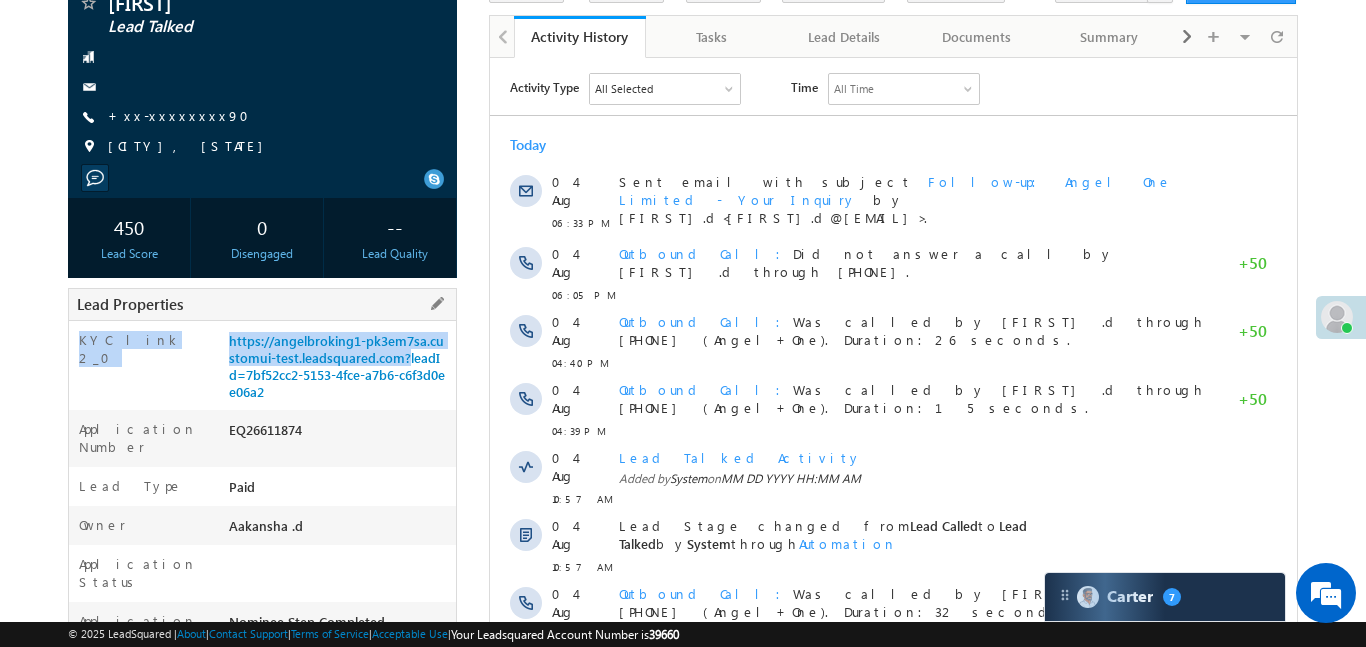 click on "KYC link 2_0
https://angelbroking1-pk3em7sa.customui-test.leadsquared.com?leadId=7bf52cc2-5153-4fce-a7b6-c6f3d0ee06a2" at bounding box center (262, 365) 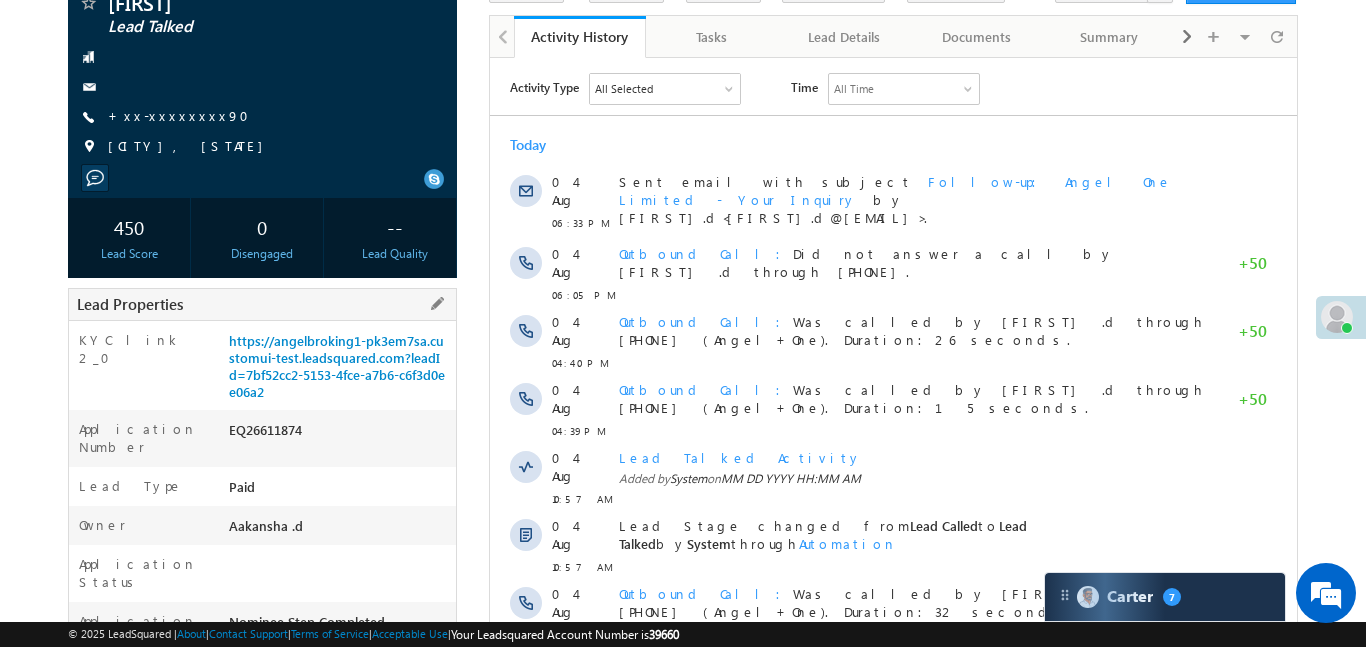 scroll, scrollTop: 9033, scrollLeft: 0, axis: vertical 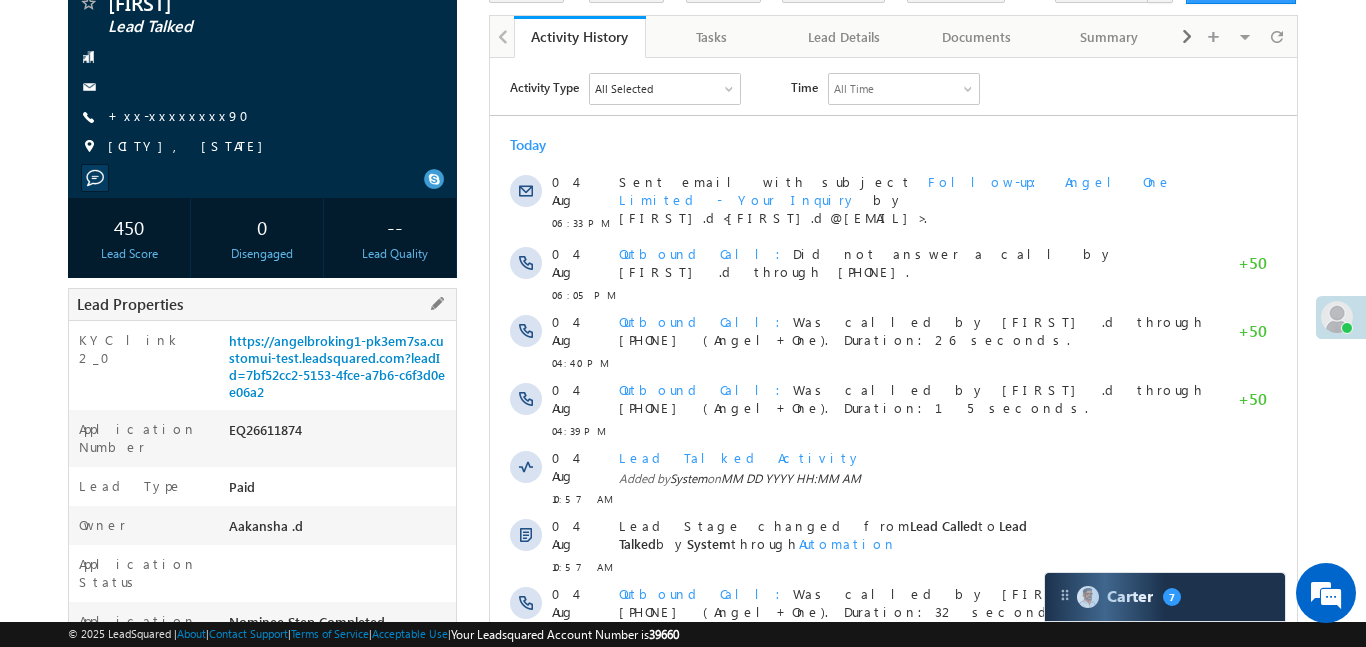 drag, startPoint x: 225, startPoint y: 341, endPoint x: 343, endPoint y: 393, distance: 128.9496 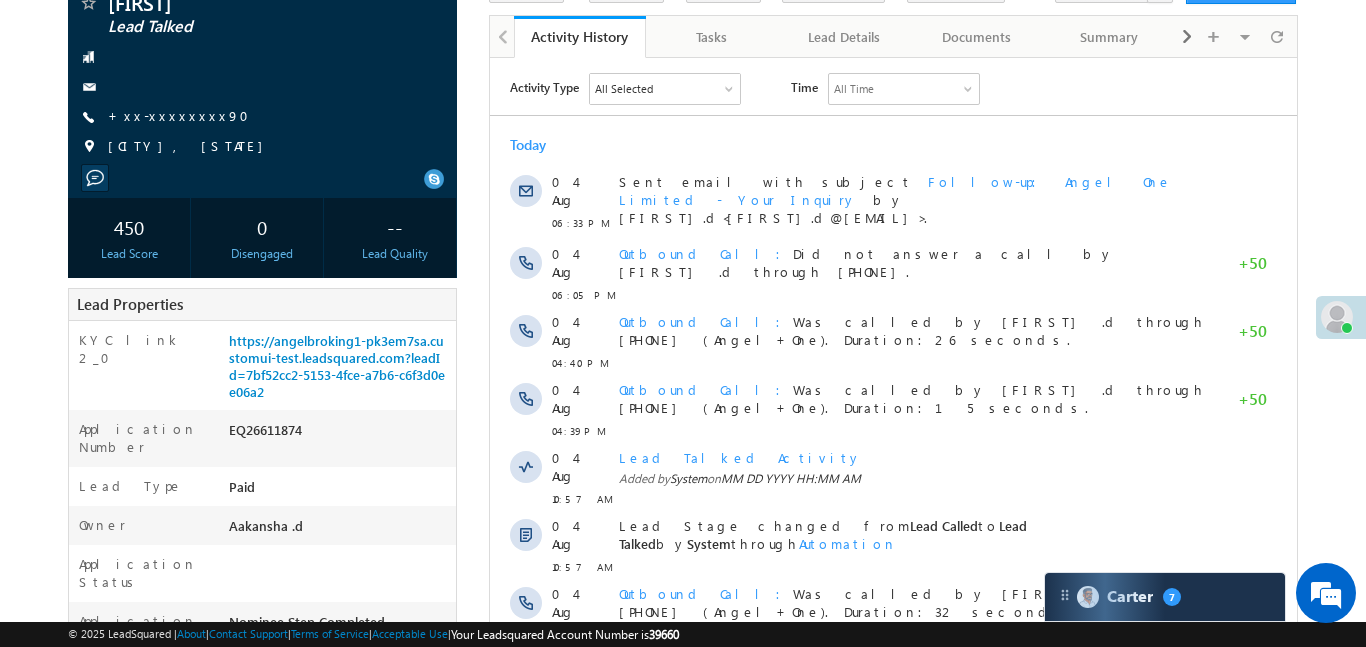 copy on "https://angelbroking1-pk3em7sa.customui-test.leadsquared.com?leadId=7bf52cc2-5153-4fce-a7b6-c6f3d0ee06a2" 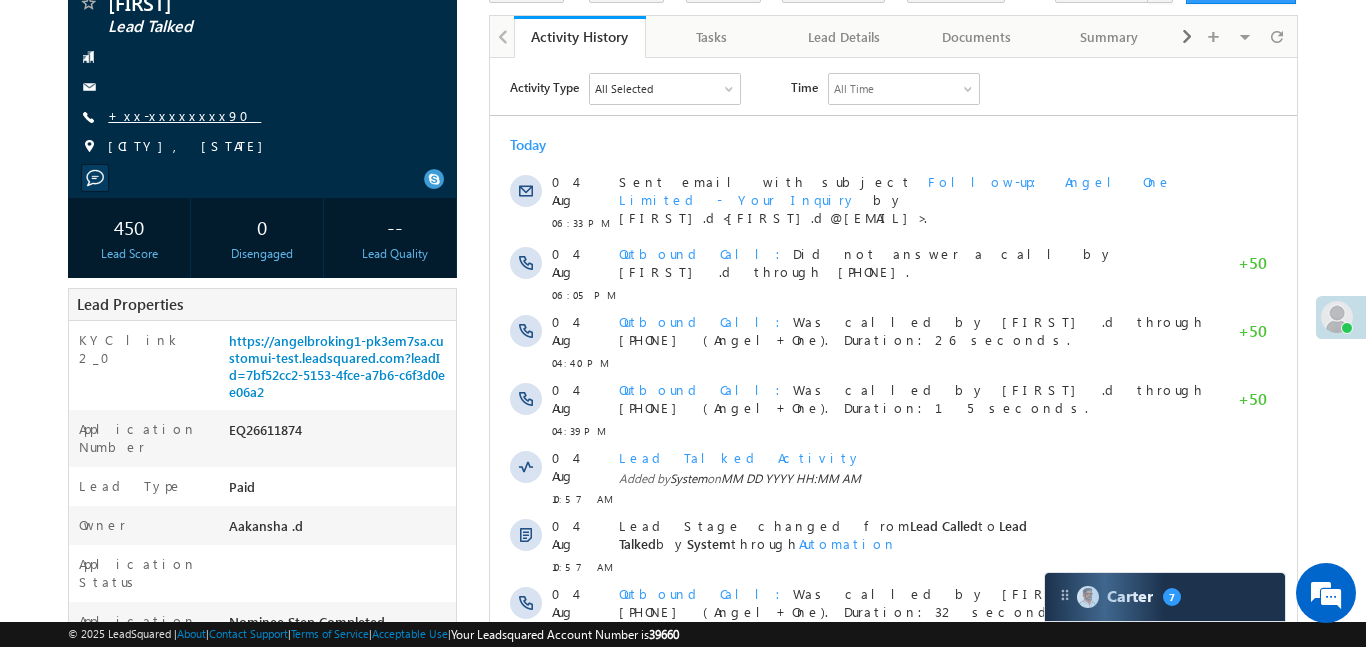 click on "+xx-xxxxxxxx90" at bounding box center [184, 115] 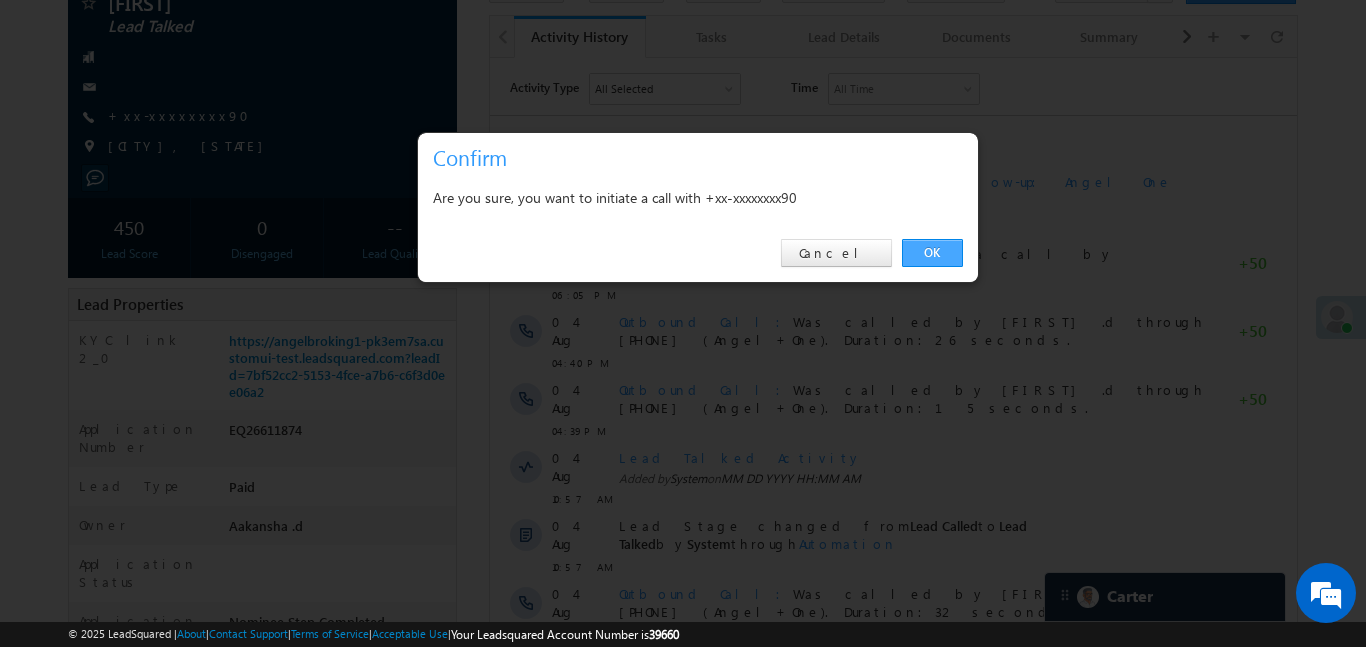 click on "OK" at bounding box center (932, 253) 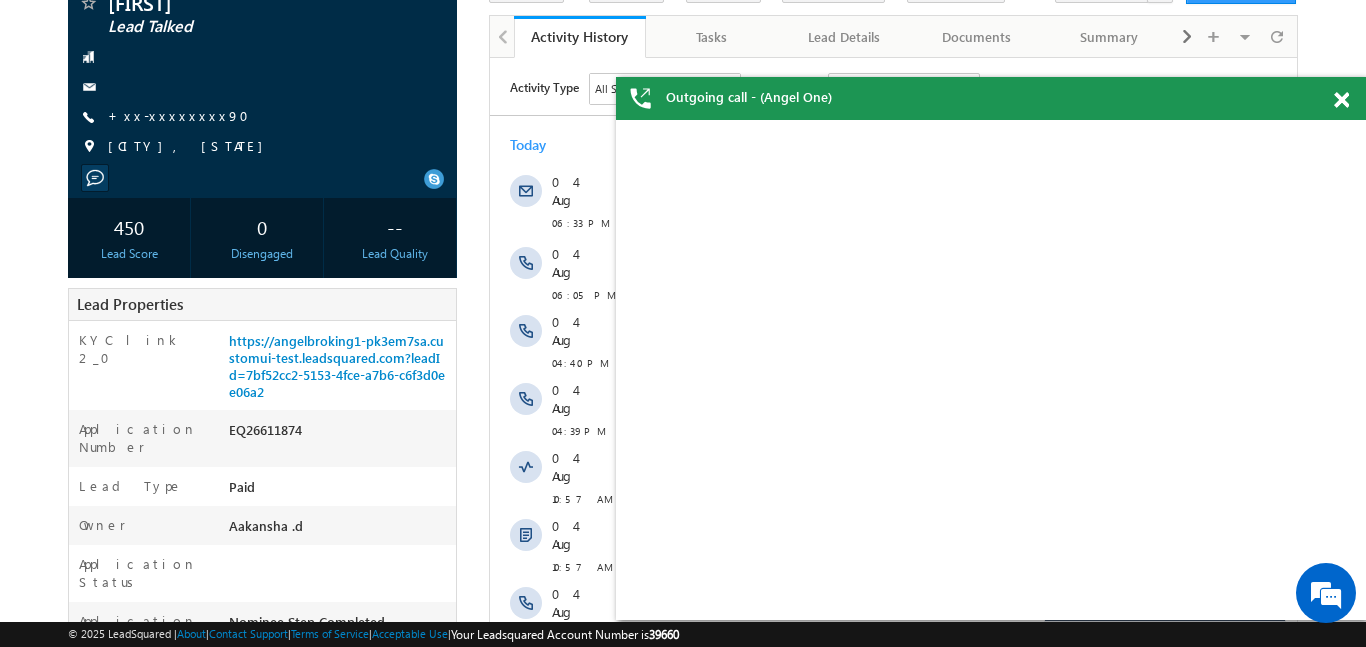 scroll, scrollTop: 0, scrollLeft: 0, axis: both 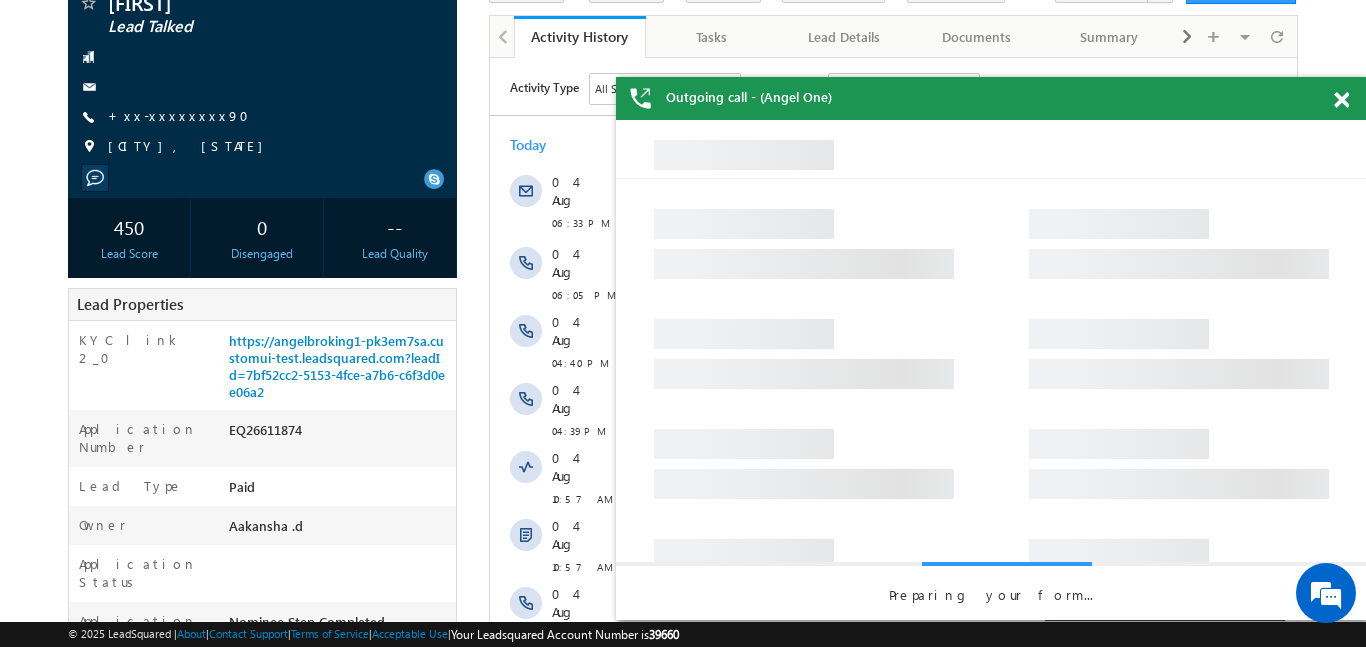 click at bounding box center [1341, 100] 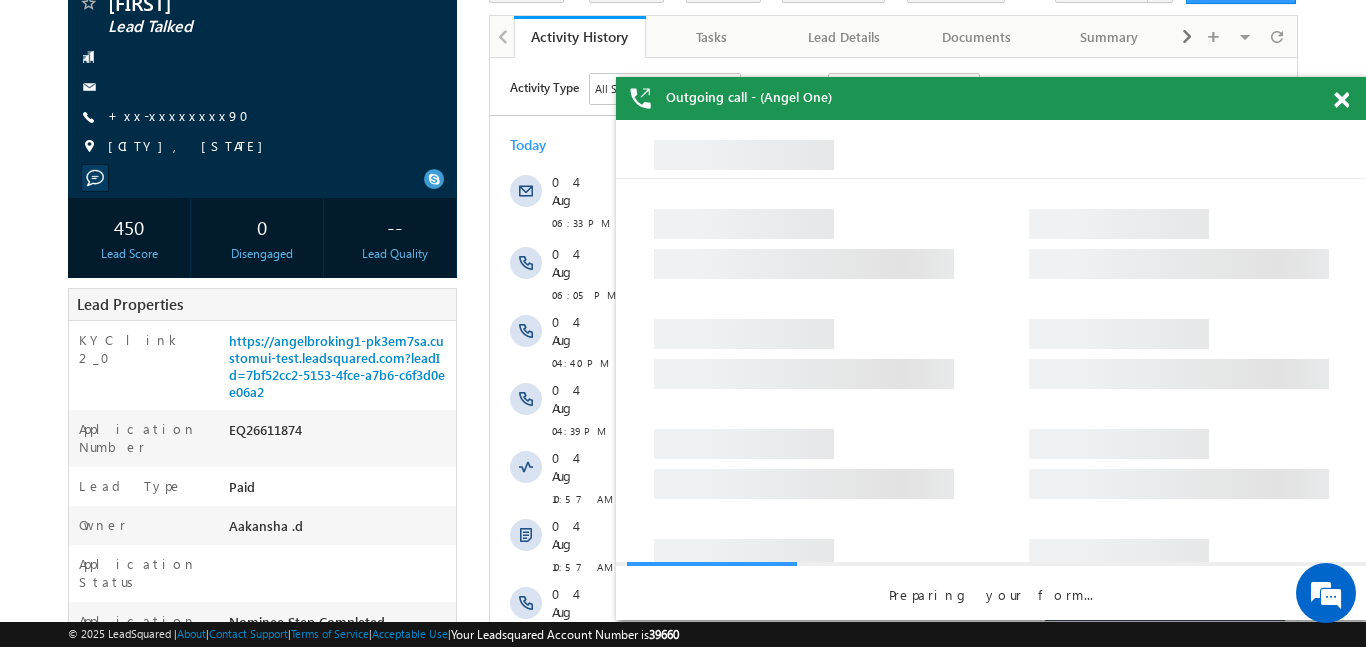 click on "Outgoing call -  (Angel One)" at bounding box center [991, 98] 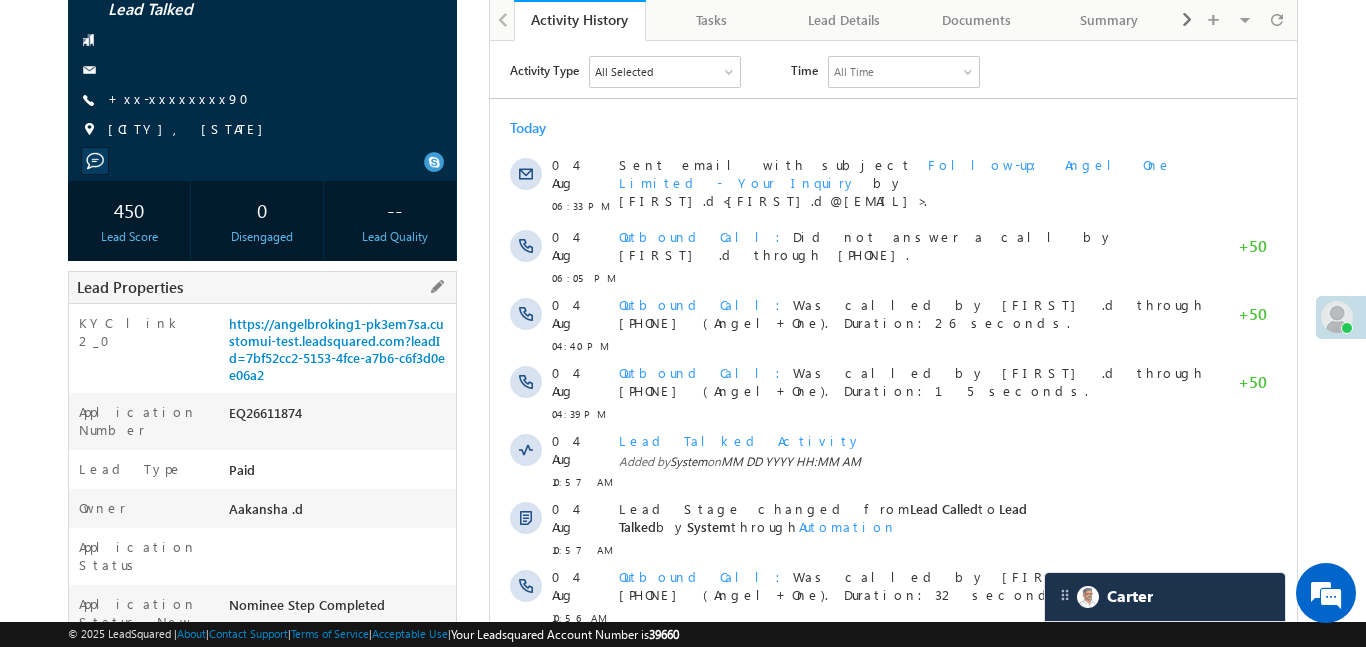 scroll, scrollTop: 306, scrollLeft: 0, axis: vertical 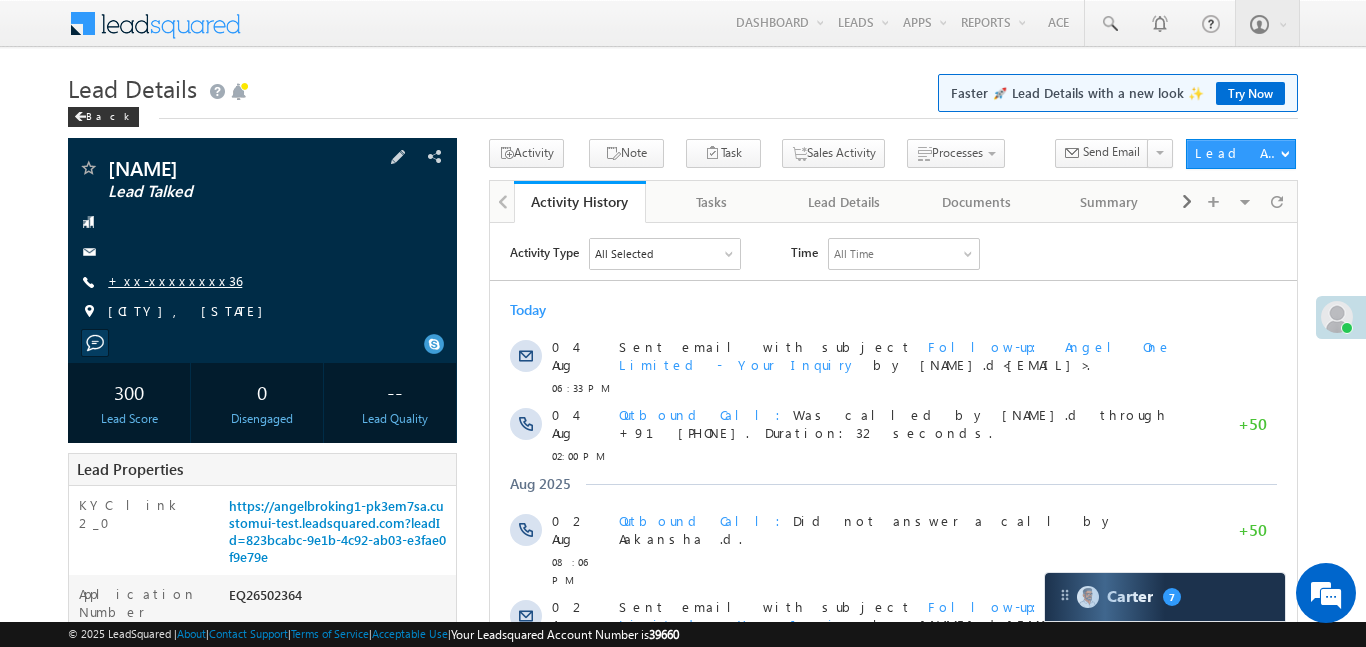 click on "+xx-xxxxxxxx36" at bounding box center (175, 280) 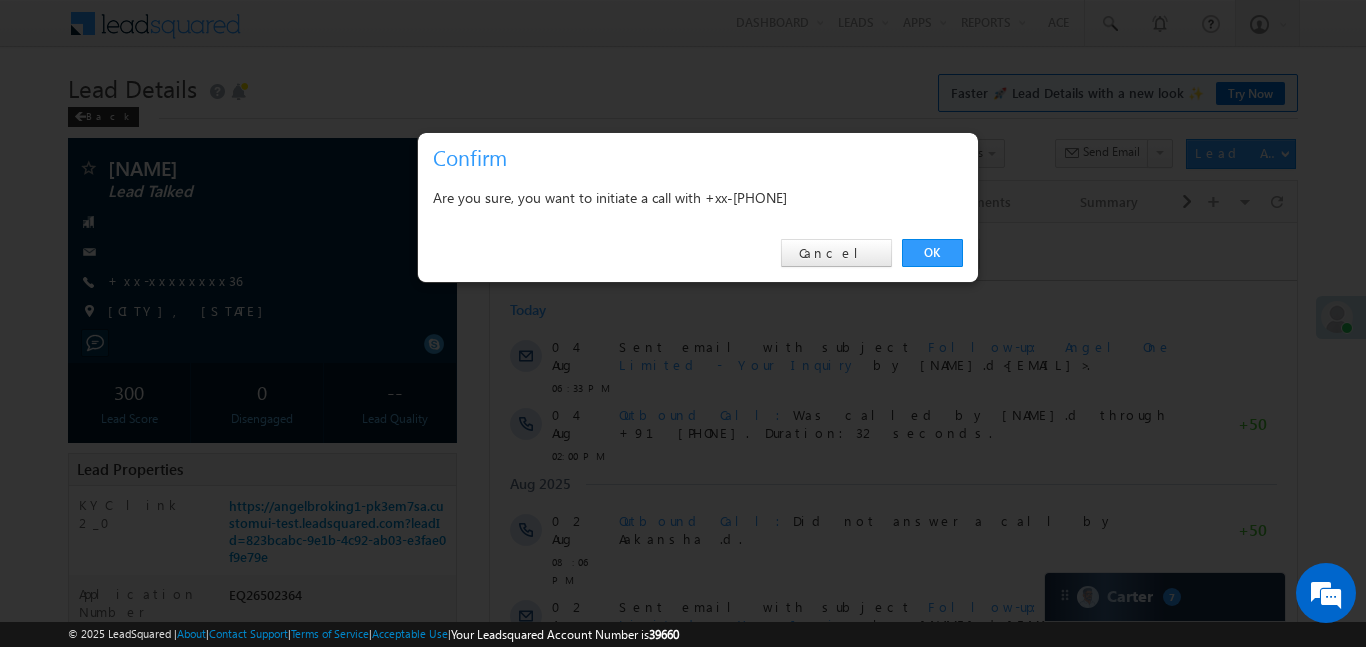 scroll, scrollTop: 0, scrollLeft: 0, axis: both 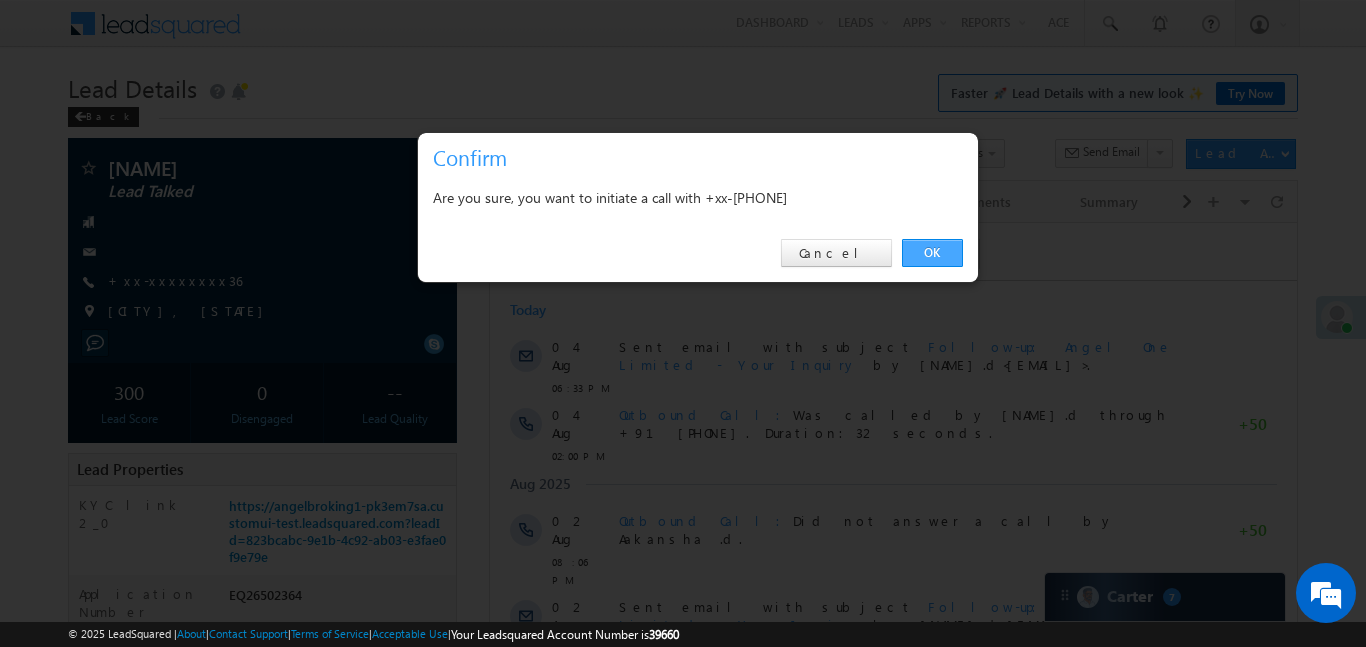 click on "OK" at bounding box center (932, 253) 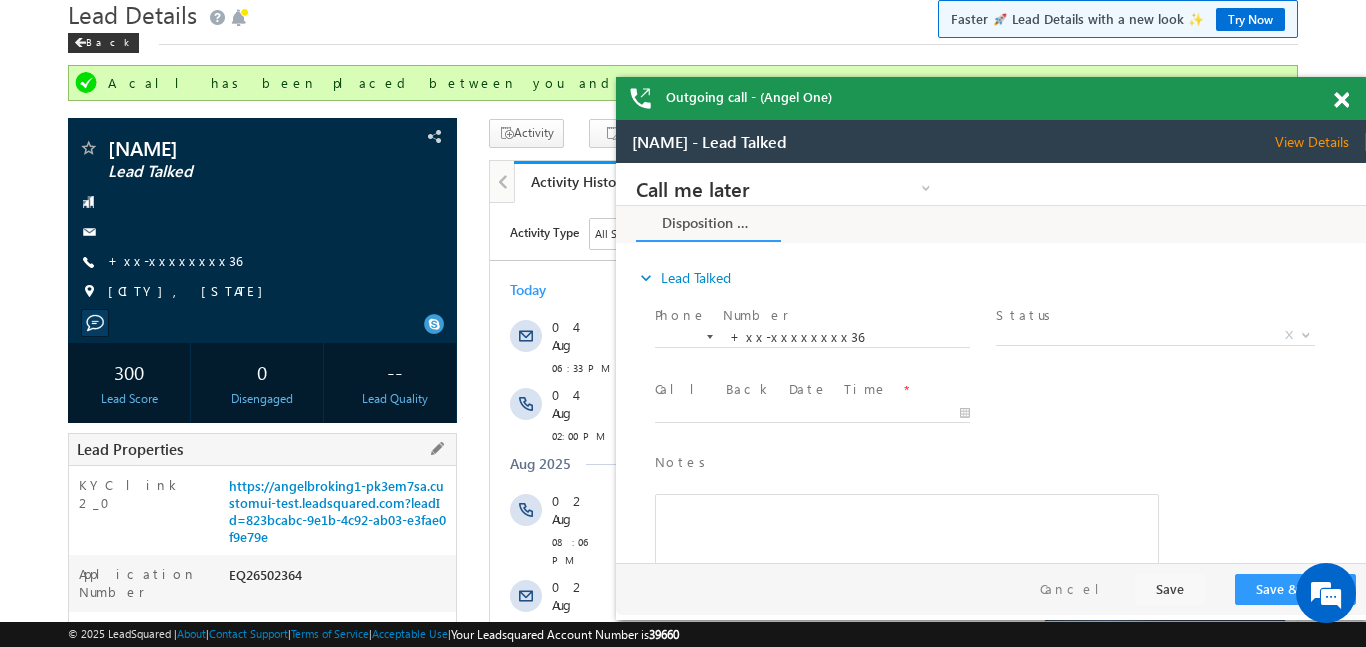 scroll, scrollTop: 106, scrollLeft: 0, axis: vertical 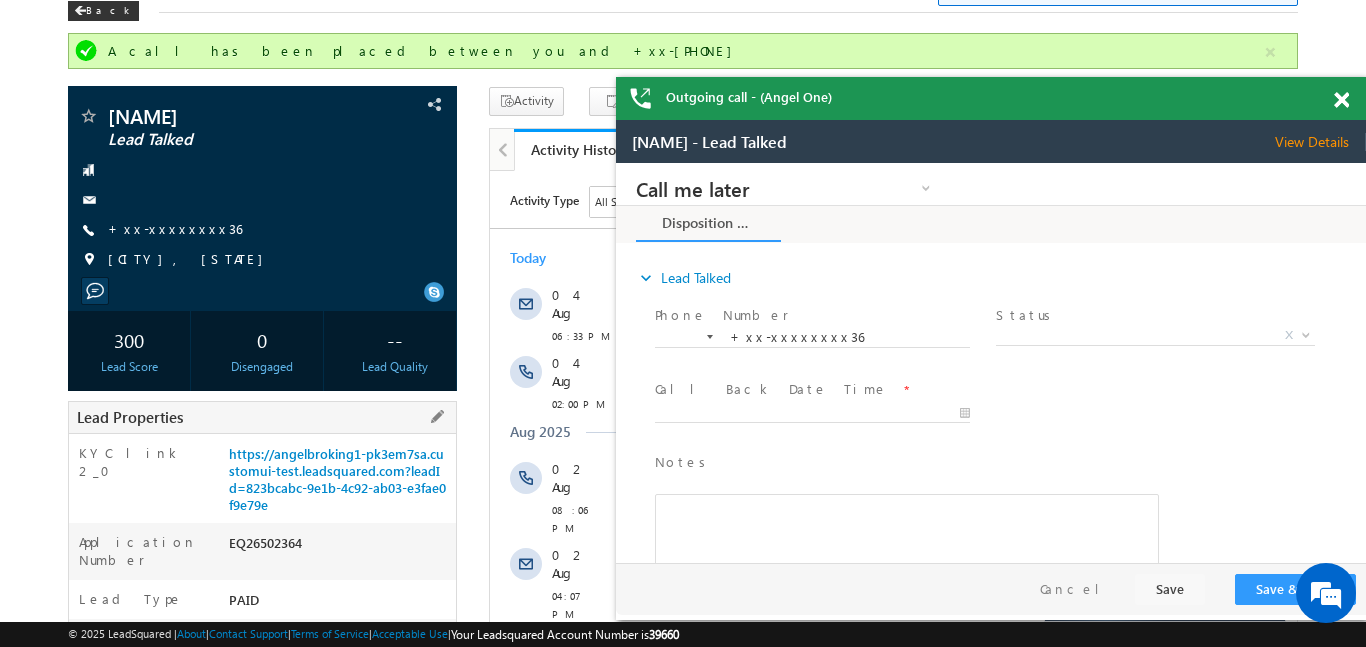 drag, startPoint x: 225, startPoint y: 454, endPoint x: 329, endPoint y: 508, distance: 117.18362 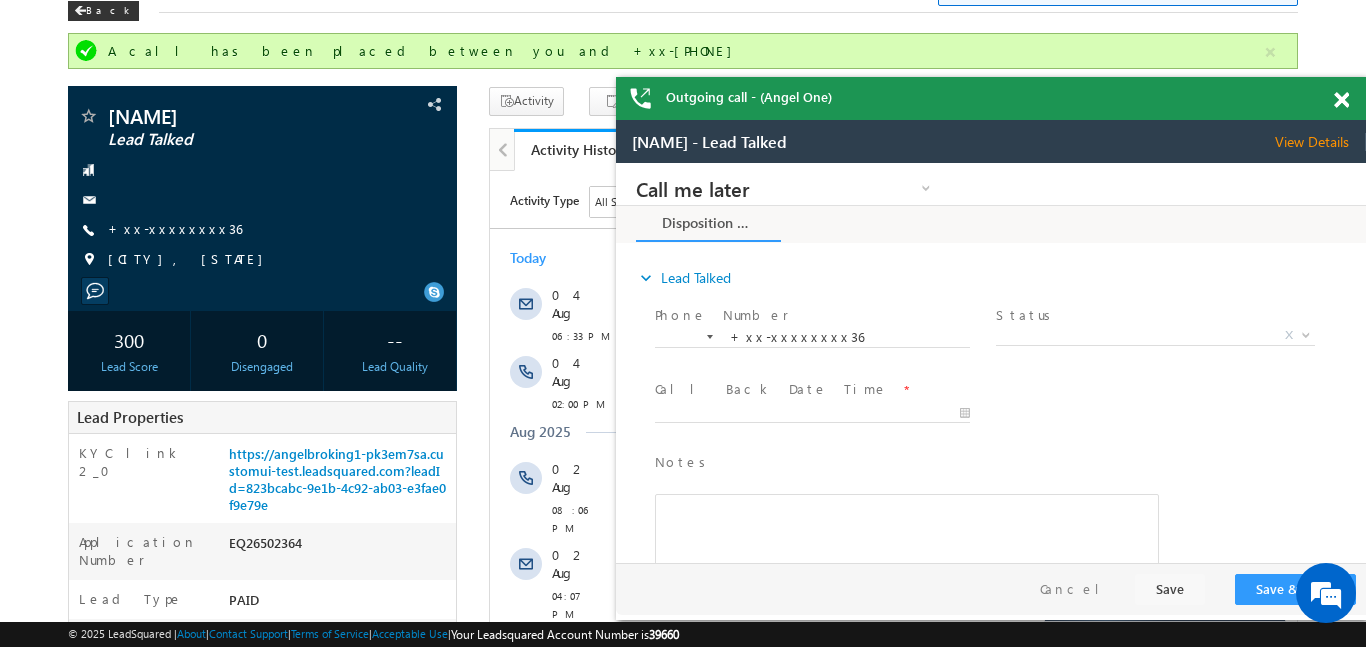 copy on "https://angelbroking1-pk3em7sa.customui-test.leadsquared.com?leadId=823bcabc-9e1b-4c92-ab03-e3fae0f9e79e" 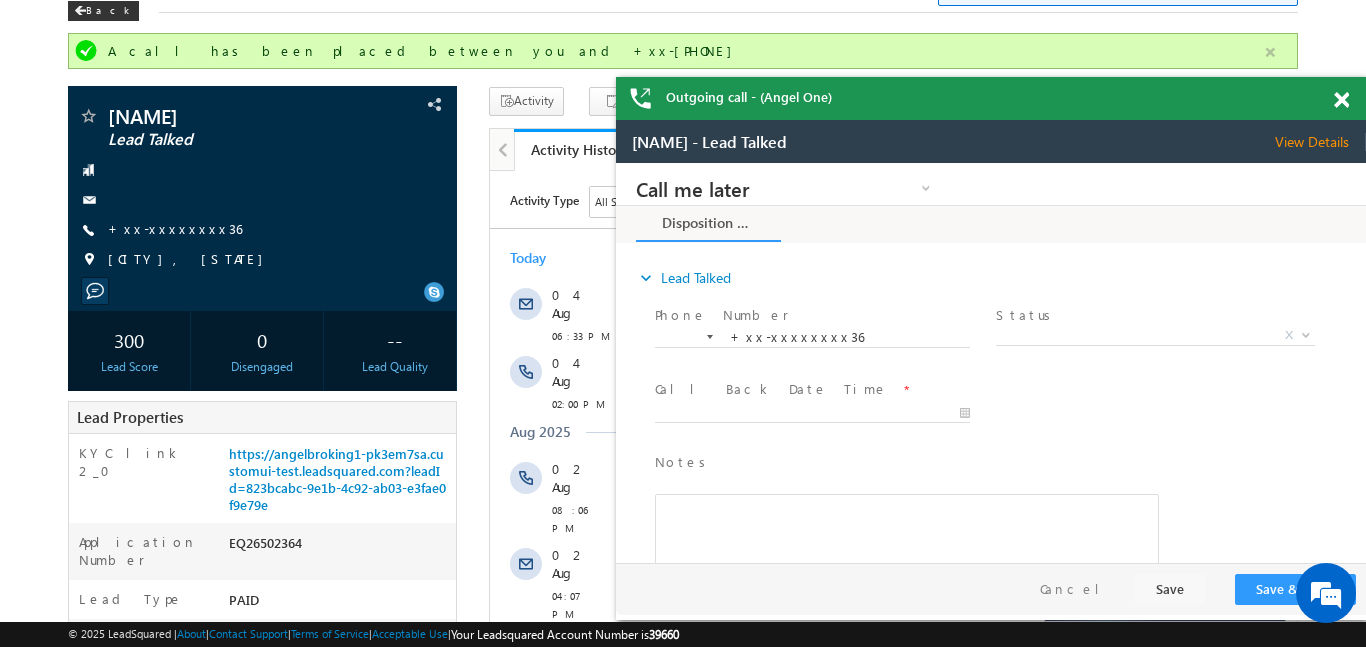 click at bounding box center (1270, 52) 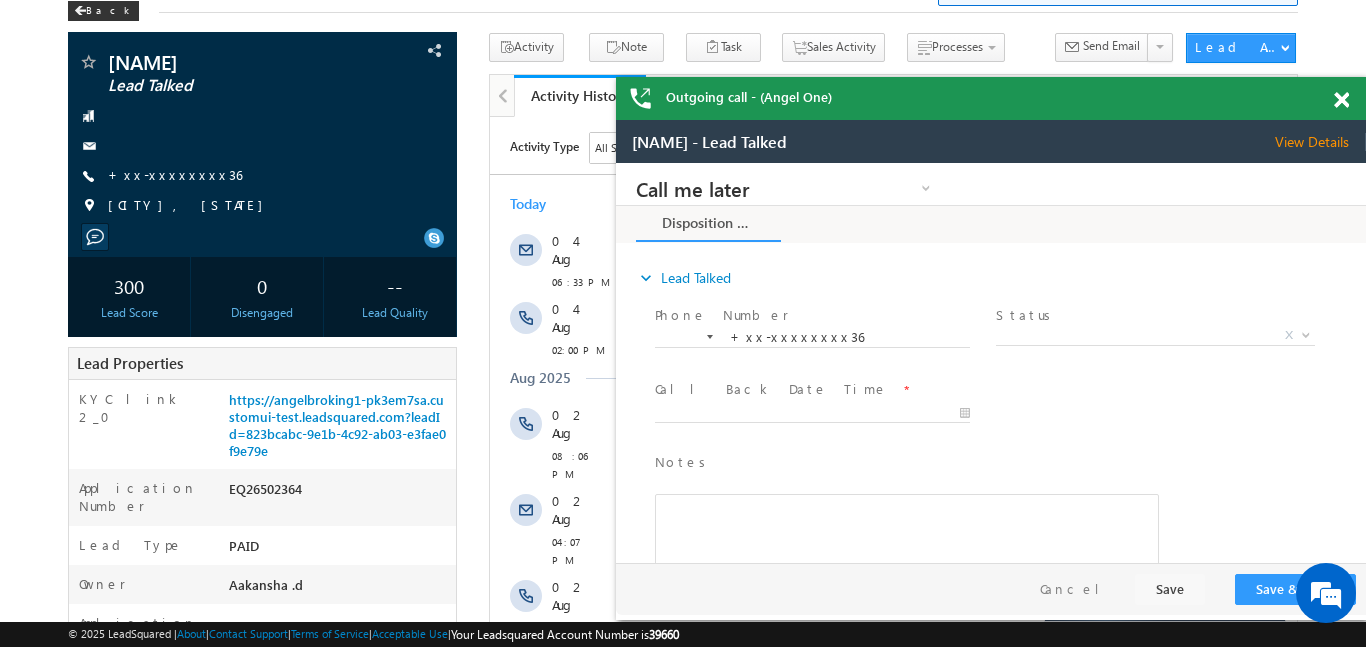 click at bounding box center [1341, 100] 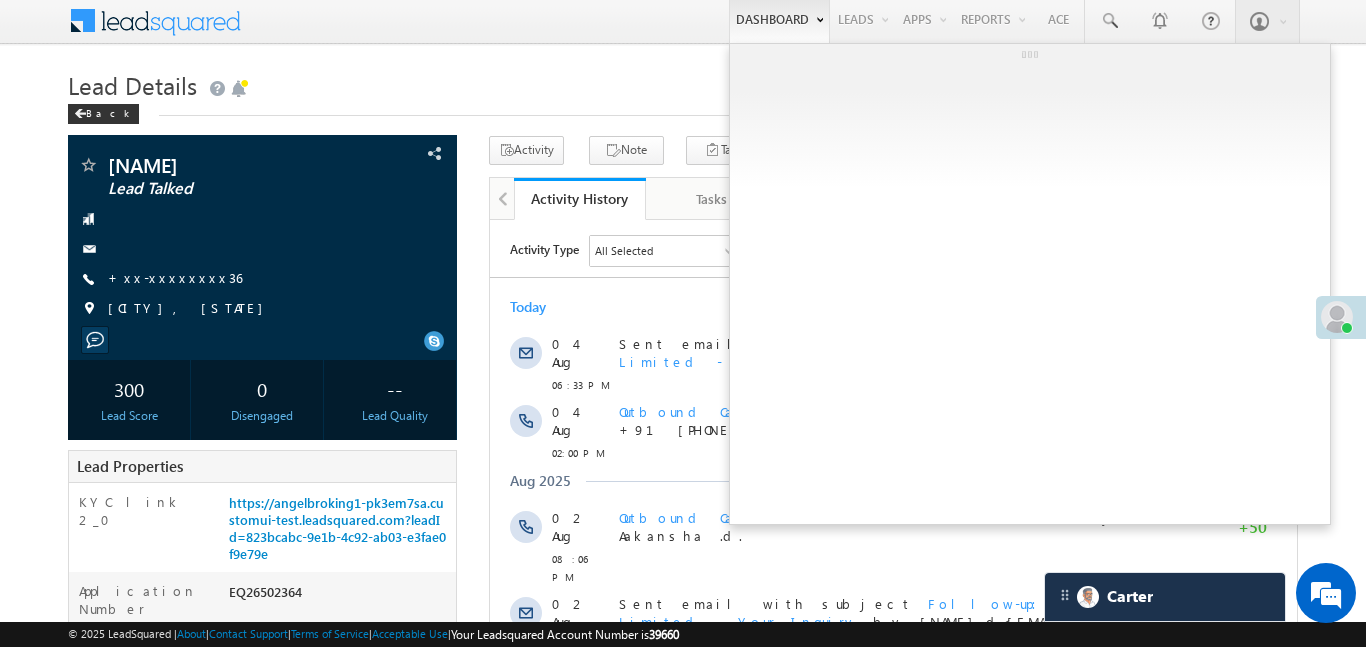 scroll, scrollTop: 0, scrollLeft: 0, axis: both 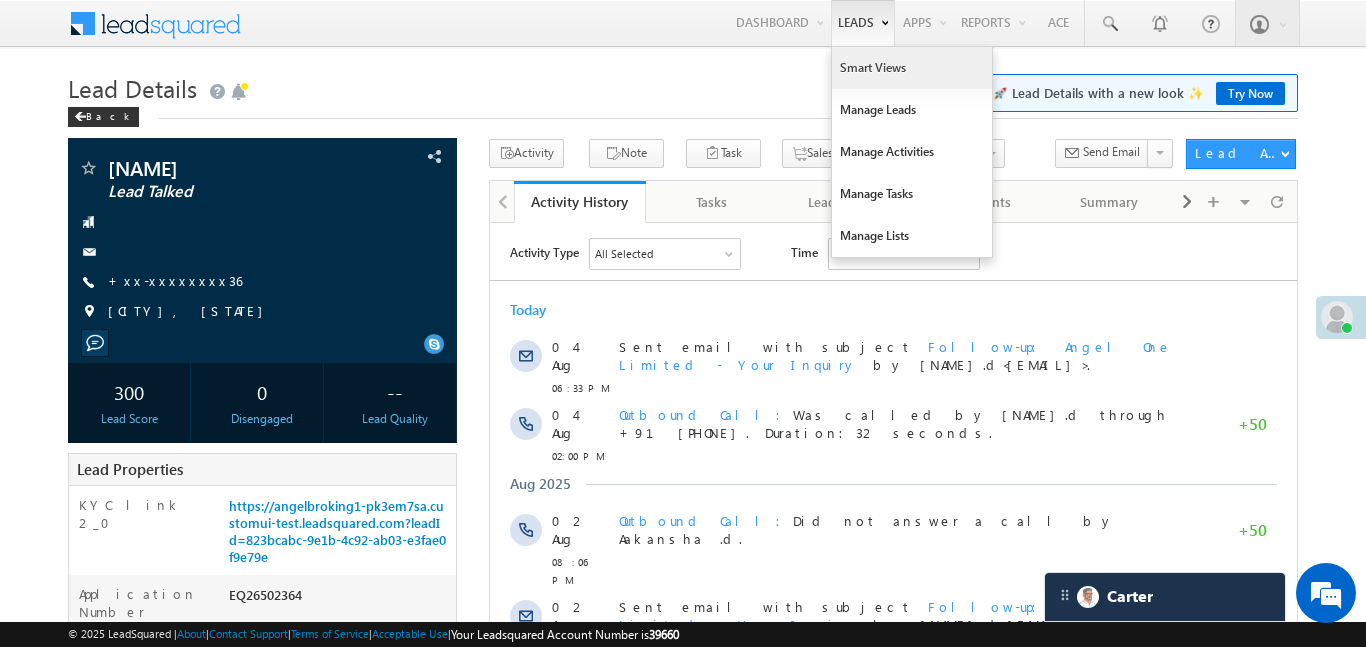 click on "Smart Views" at bounding box center (912, 68) 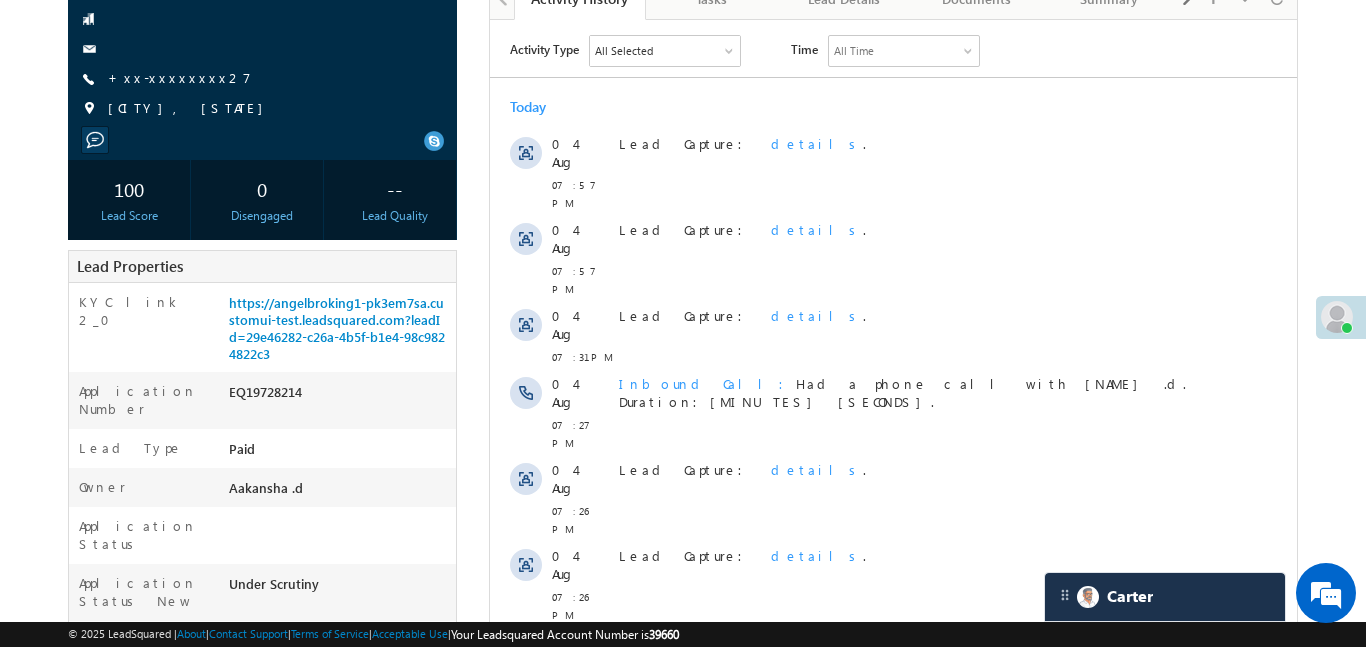 scroll, scrollTop: 0, scrollLeft: 0, axis: both 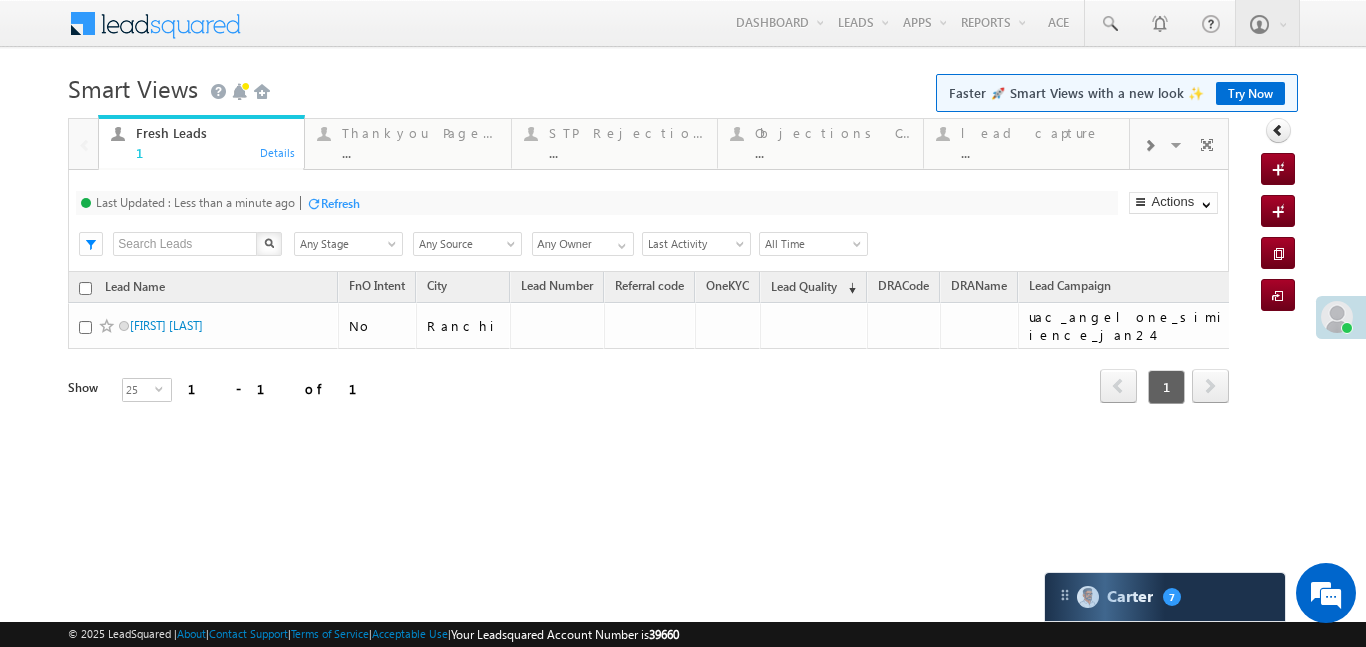 click at bounding box center (1149, 144) 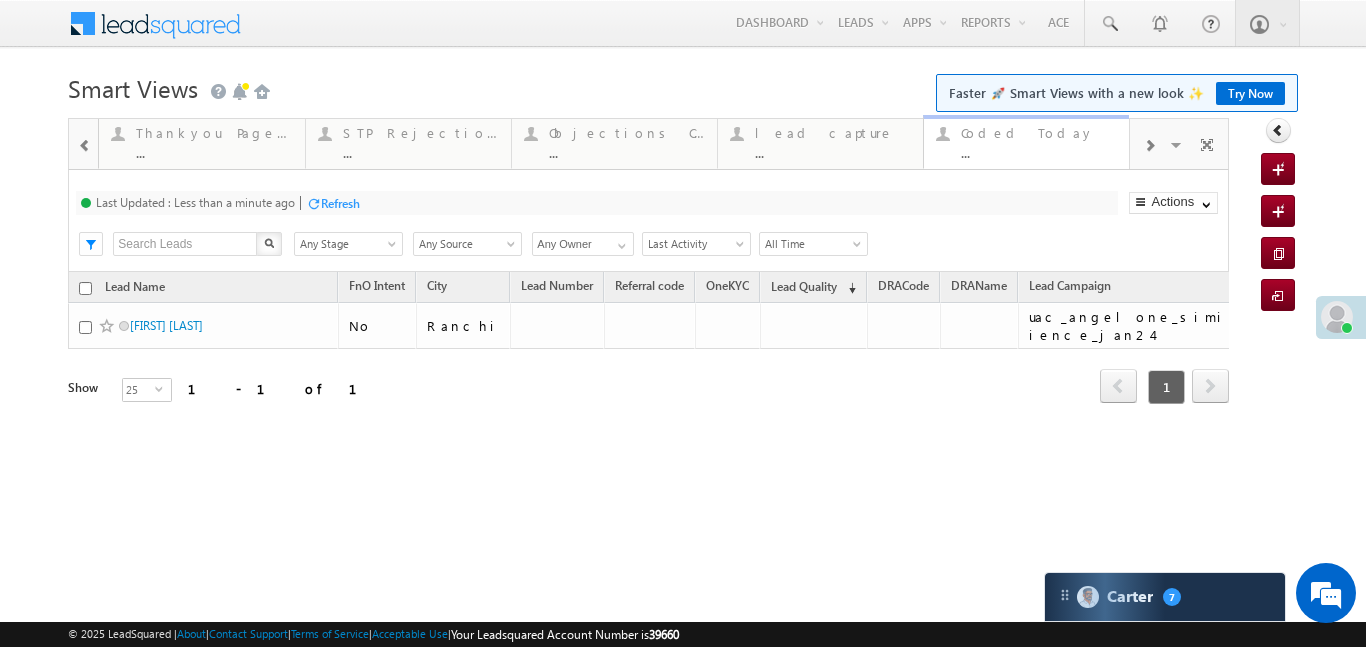 click on "Coded Today ..." at bounding box center (1039, 140) 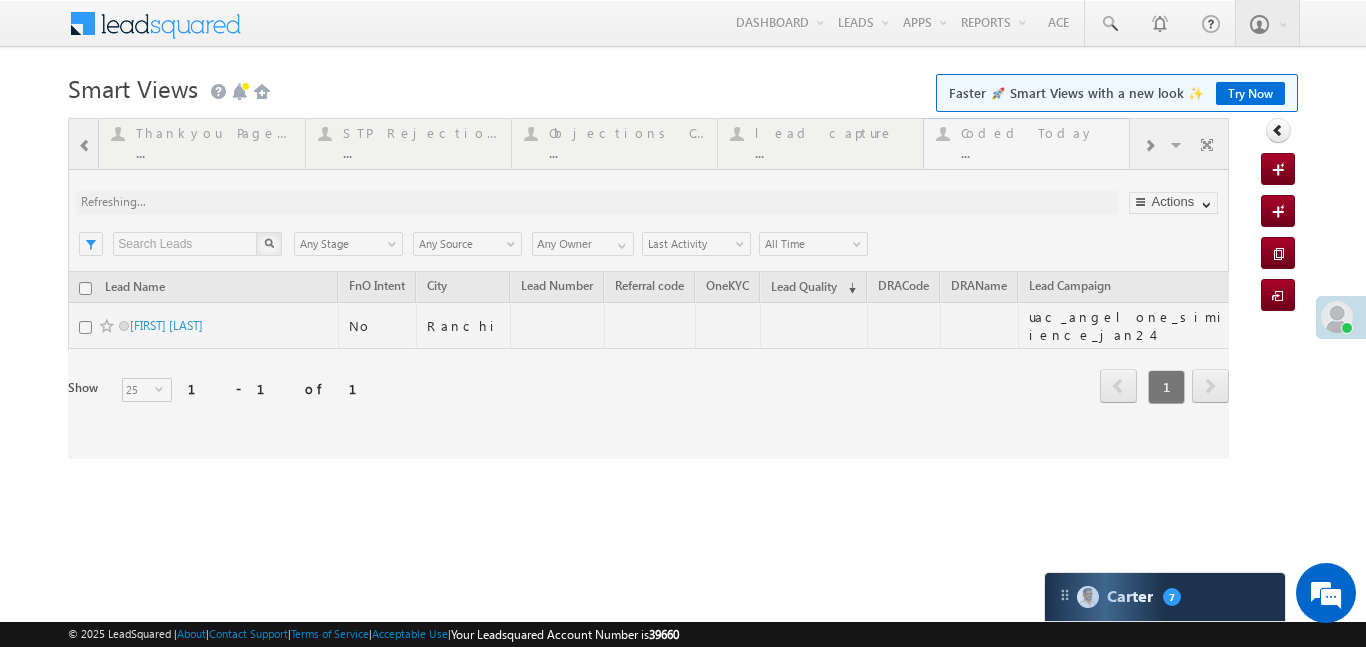 click at bounding box center [648, 288] 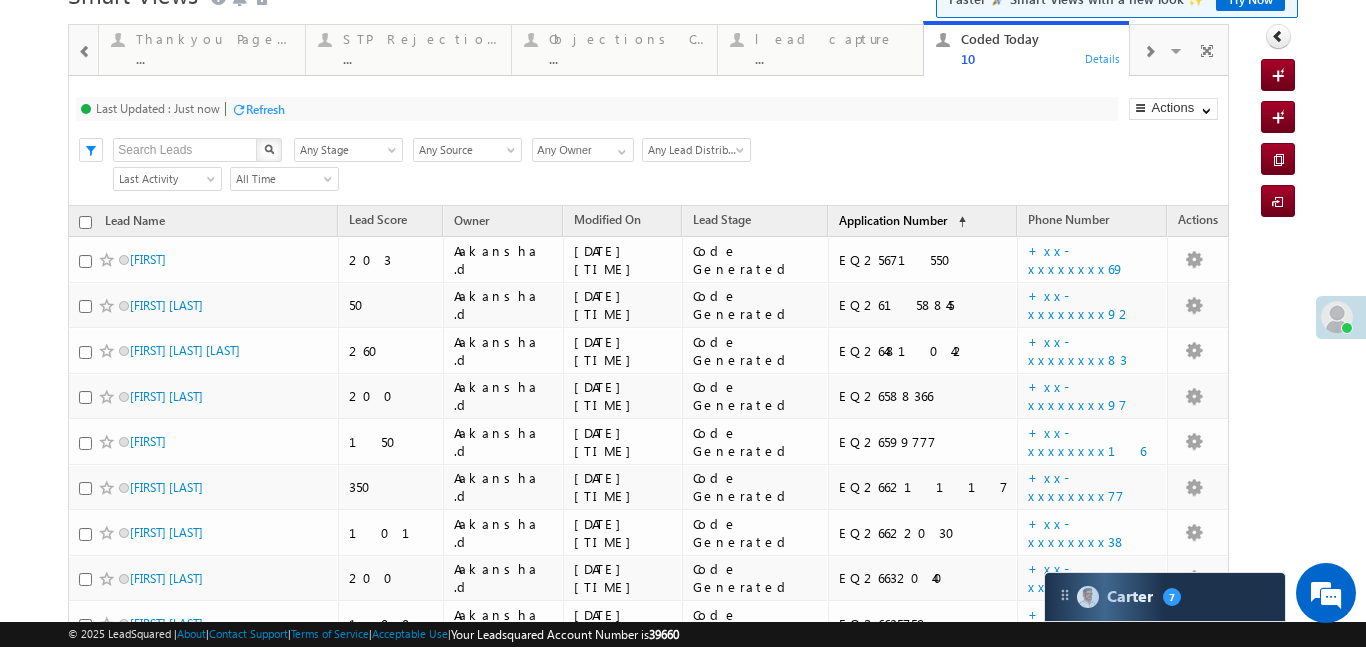 scroll, scrollTop: 95, scrollLeft: 0, axis: vertical 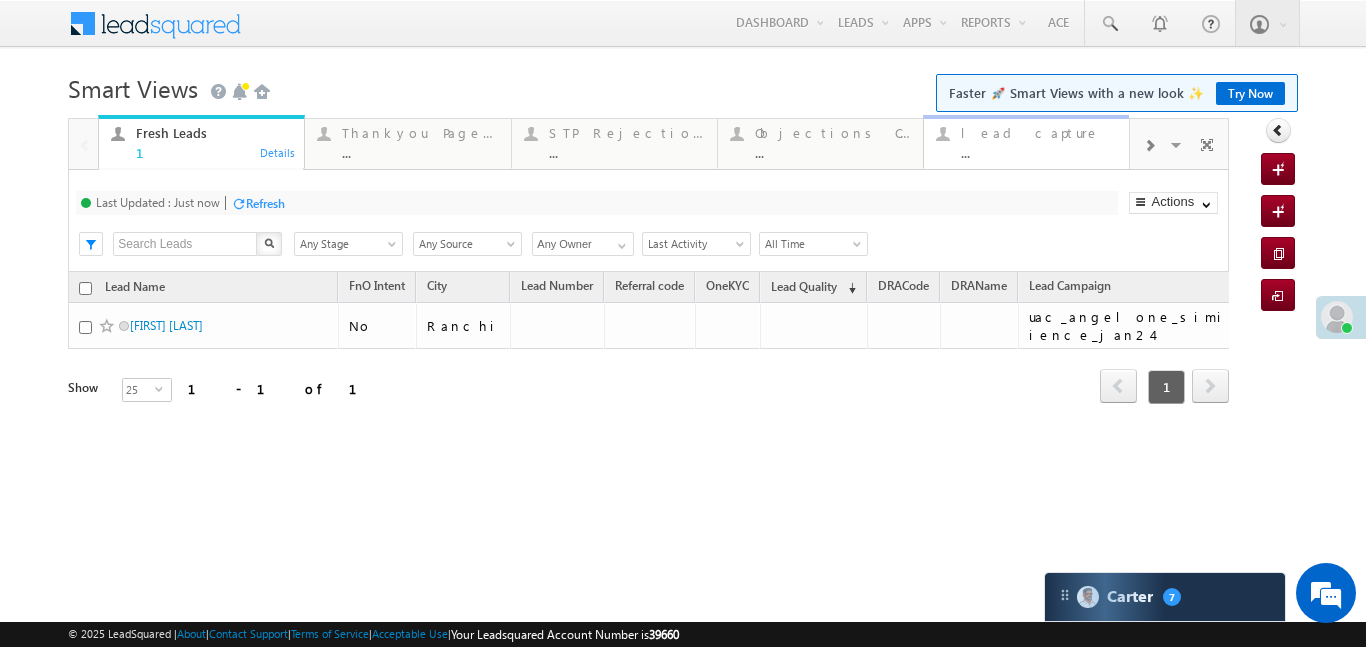 click on "lead capture" at bounding box center [1039, 133] 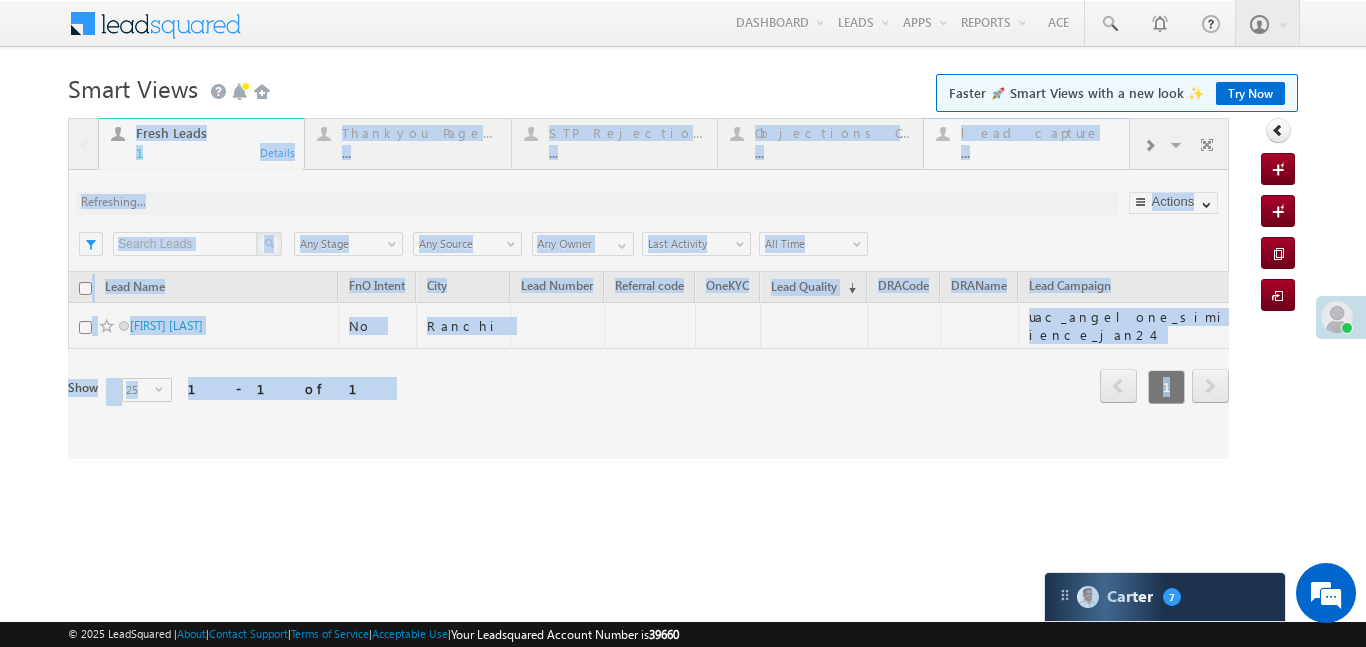 click at bounding box center [648, 288] 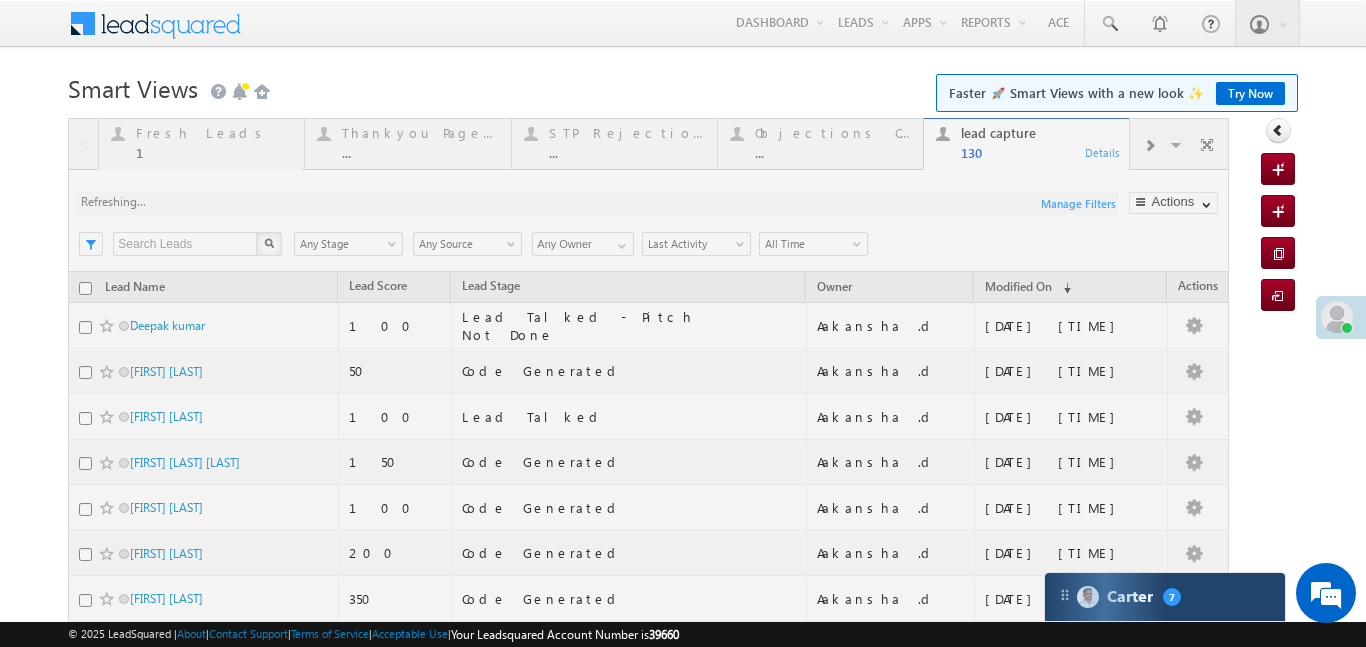 scroll, scrollTop: 0, scrollLeft: 0, axis: both 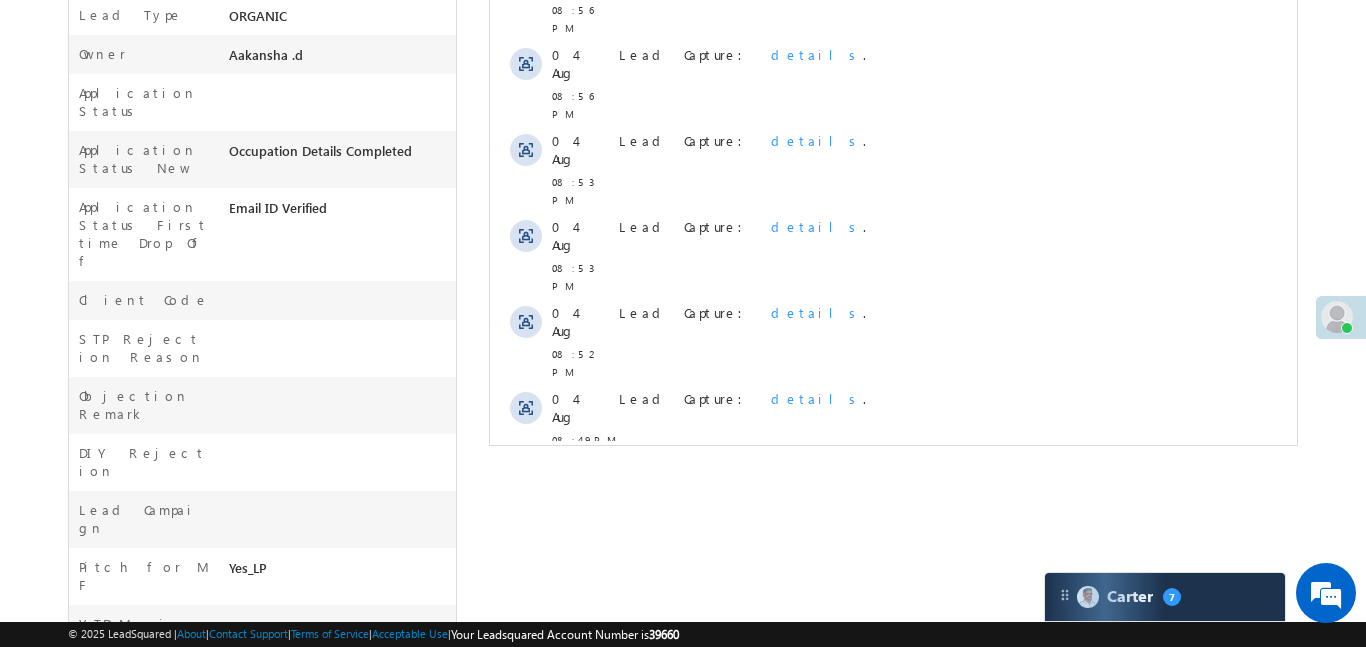 click on "Show More" at bounding box center [892, 590] 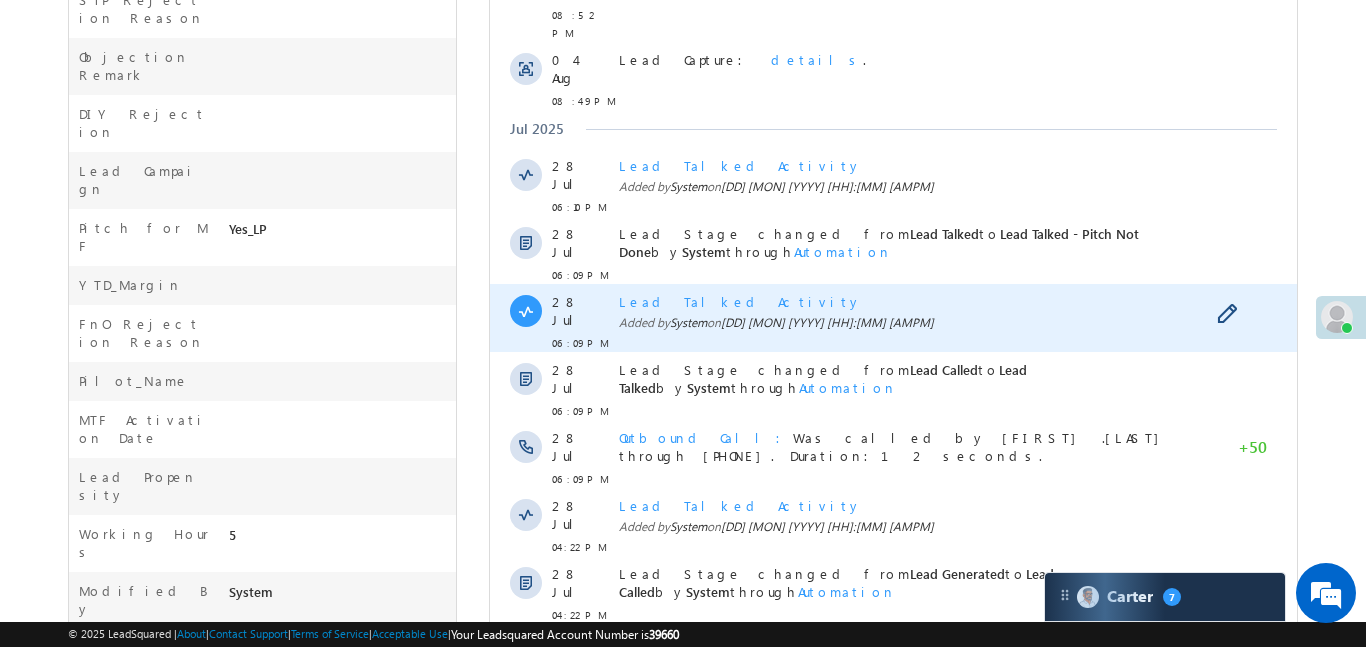 scroll, scrollTop: 1058, scrollLeft: 0, axis: vertical 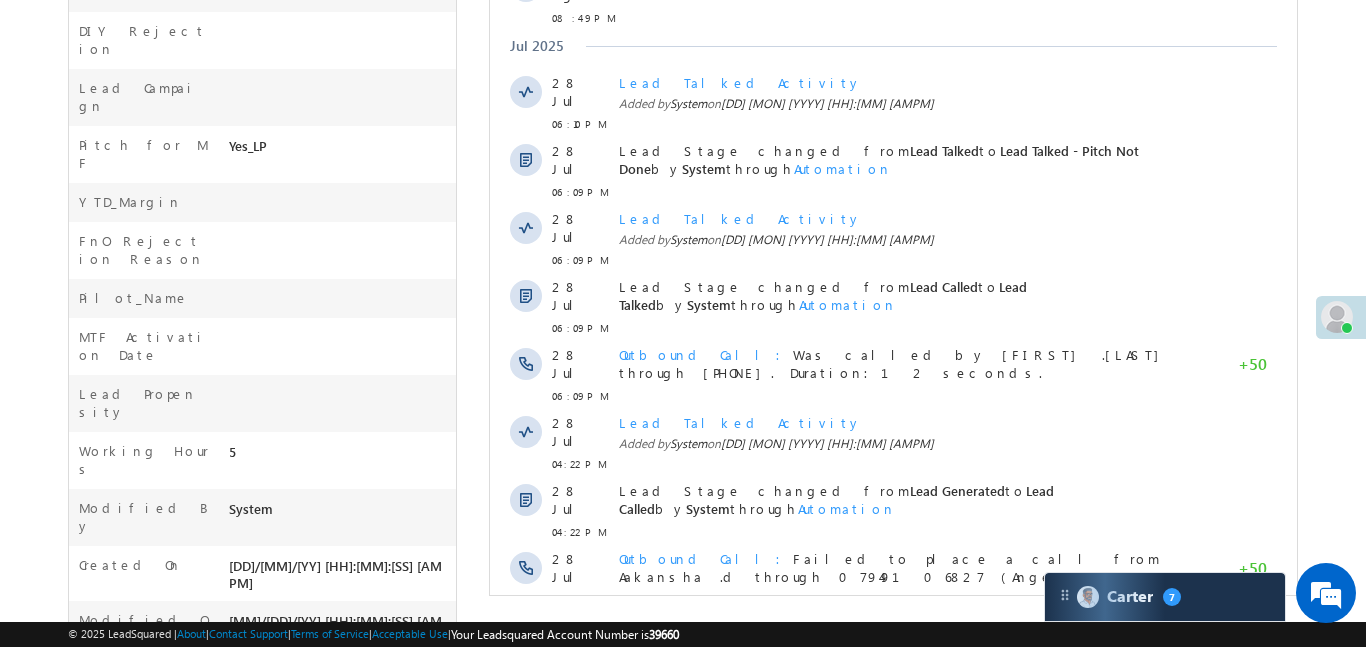 click on "Show More" at bounding box center [892, 848] 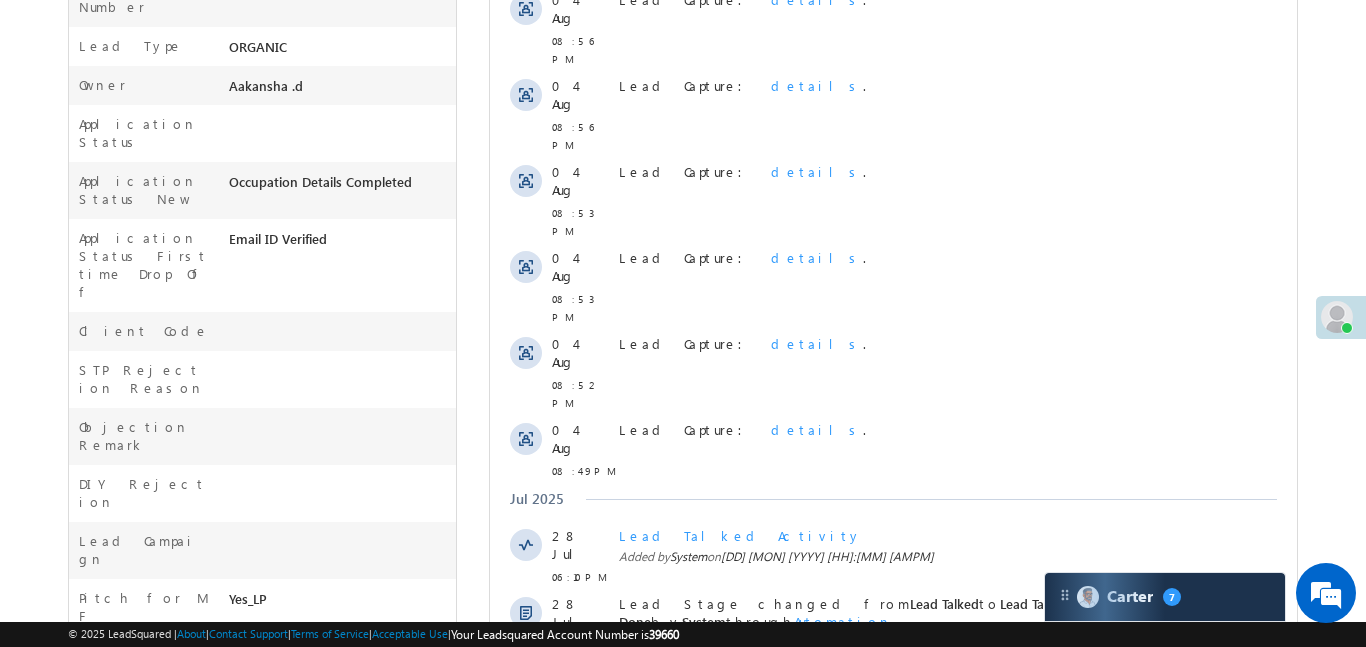 scroll, scrollTop: 0, scrollLeft: 0, axis: both 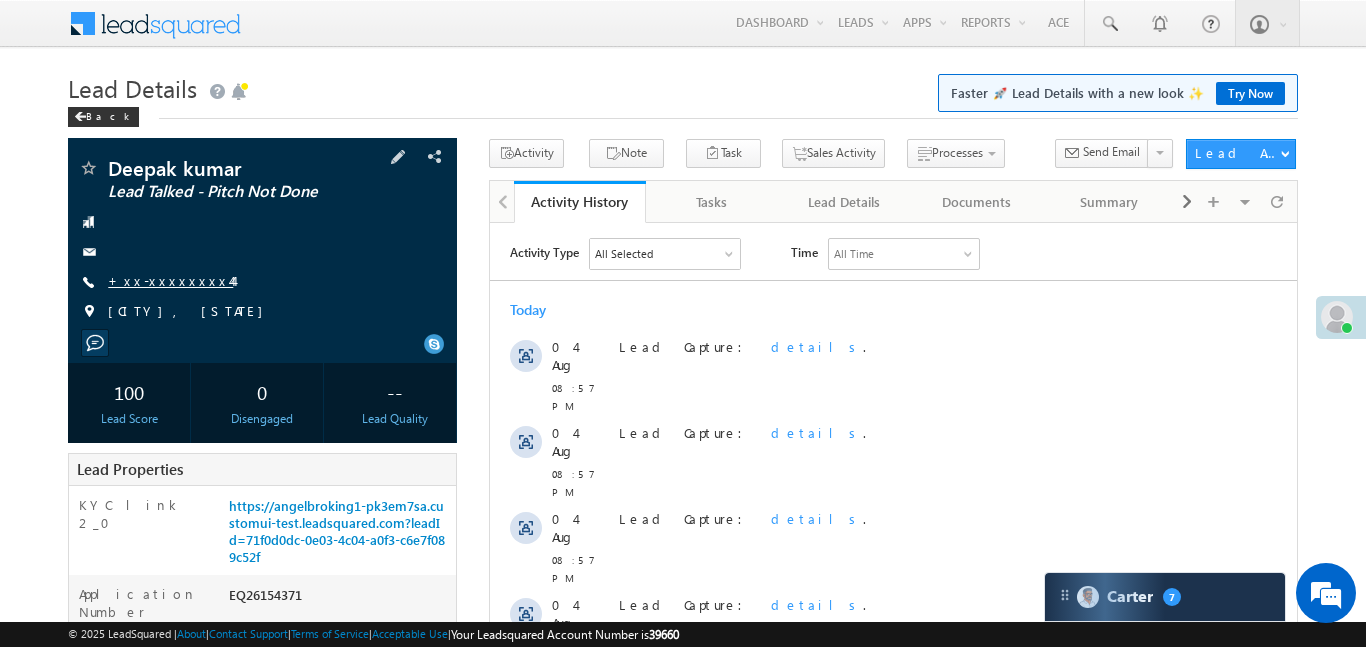 click on "+xx-xxxxxxxx44" at bounding box center (170, 280) 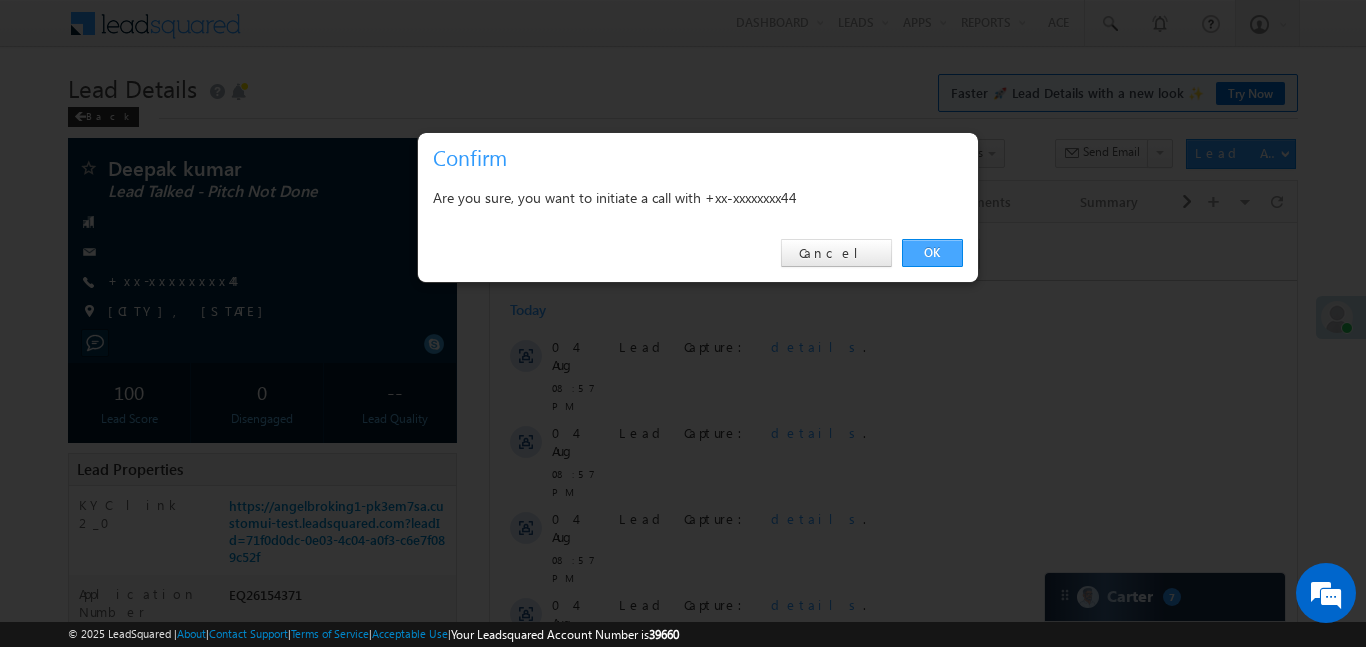 click on "OK" at bounding box center [932, 253] 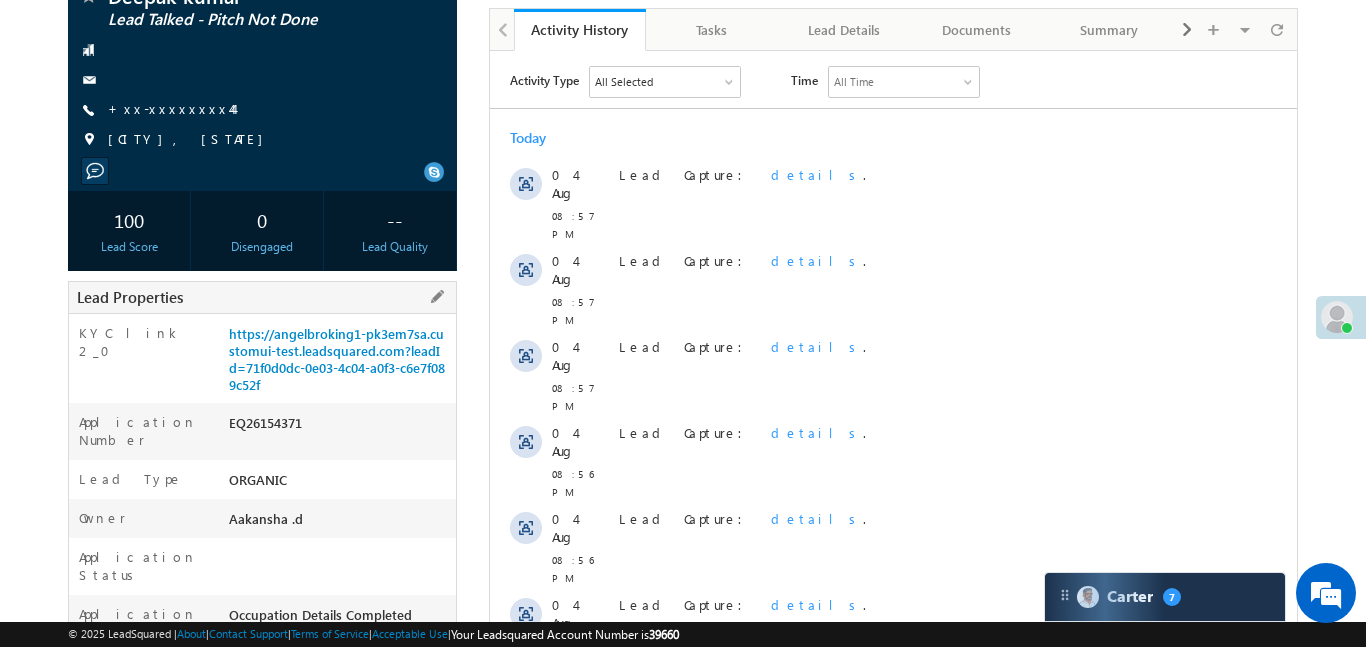scroll, scrollTop: 174, scrollLeft: 0, axis: vertical 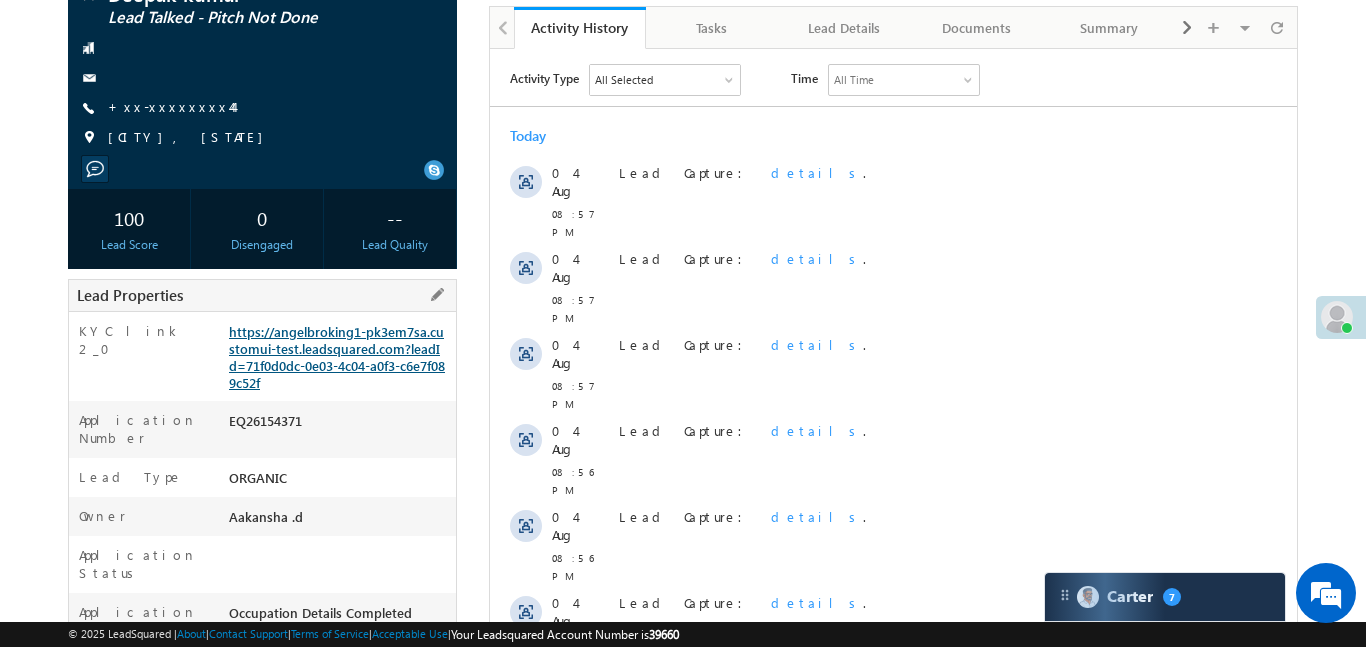 click on "https://angelbroking1-pk3em7sa.customui-test.leadsquared.com?leadId=71f0d0dc-0e03-4c04-a0f3-c6e7f089c52f" at bounding box center (337, 357) 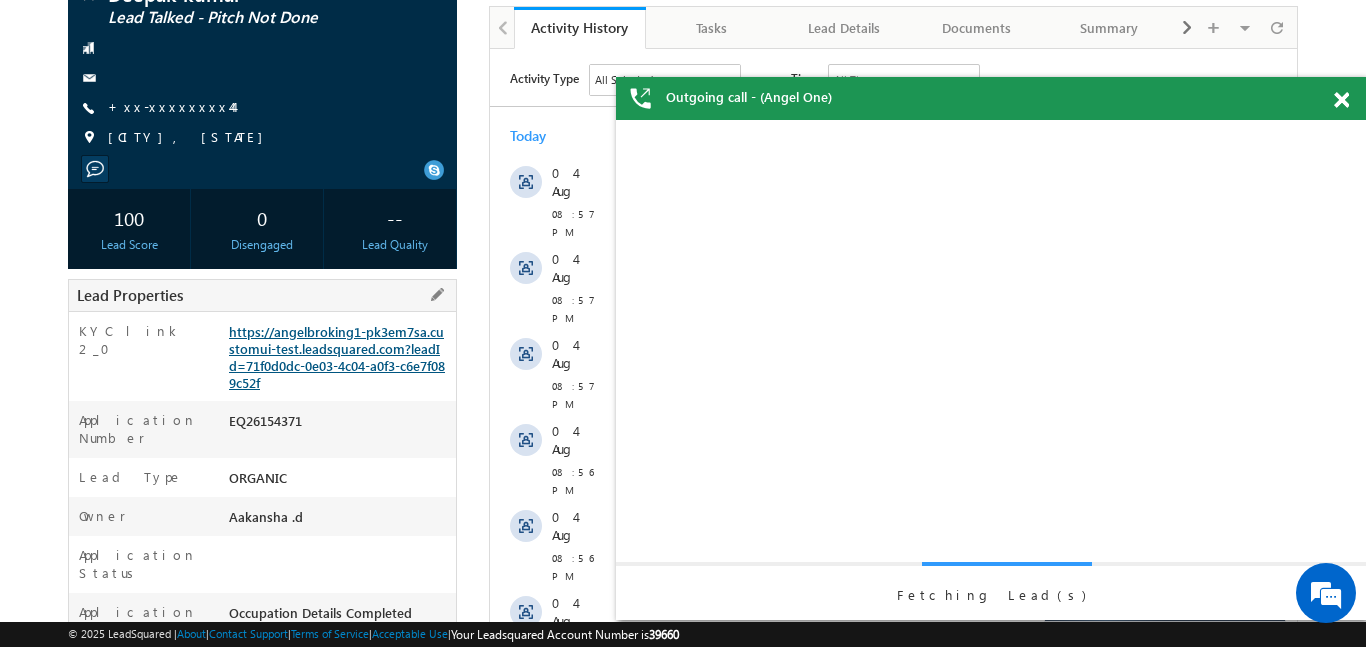 scroll, scrollTop: 0, scrollLeft: 0, axis: both 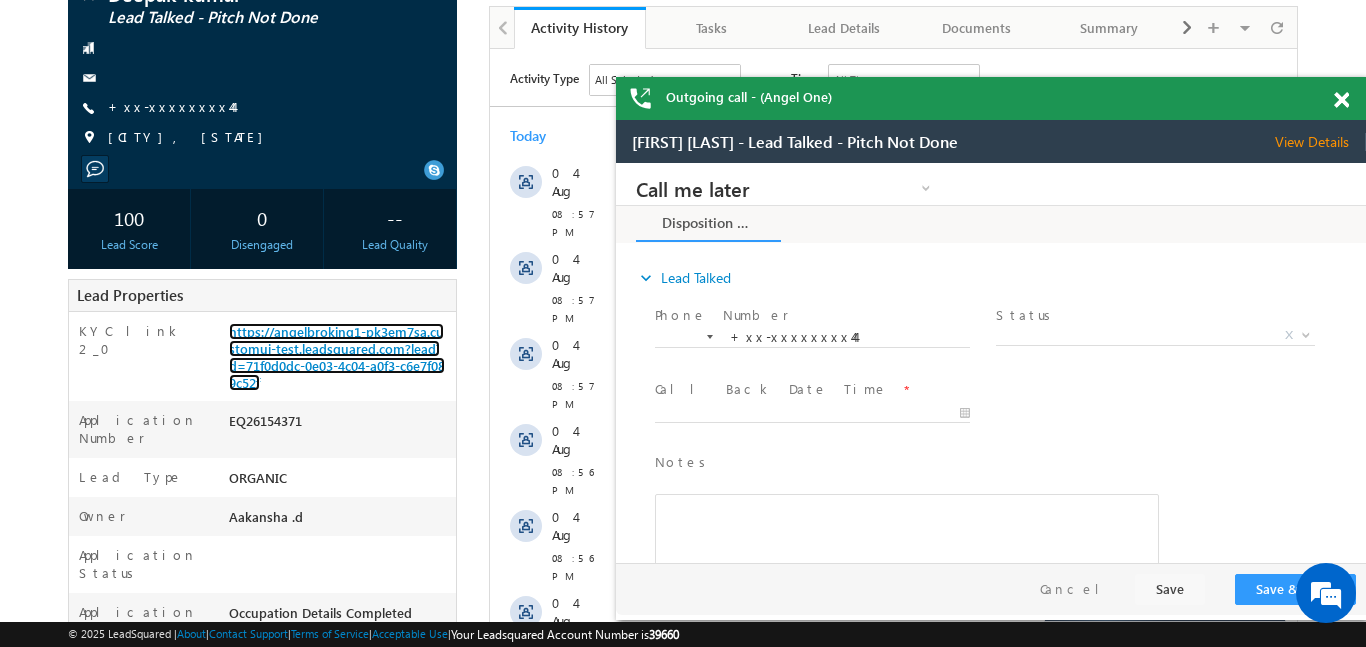 click at bounding box center [1341, 100] 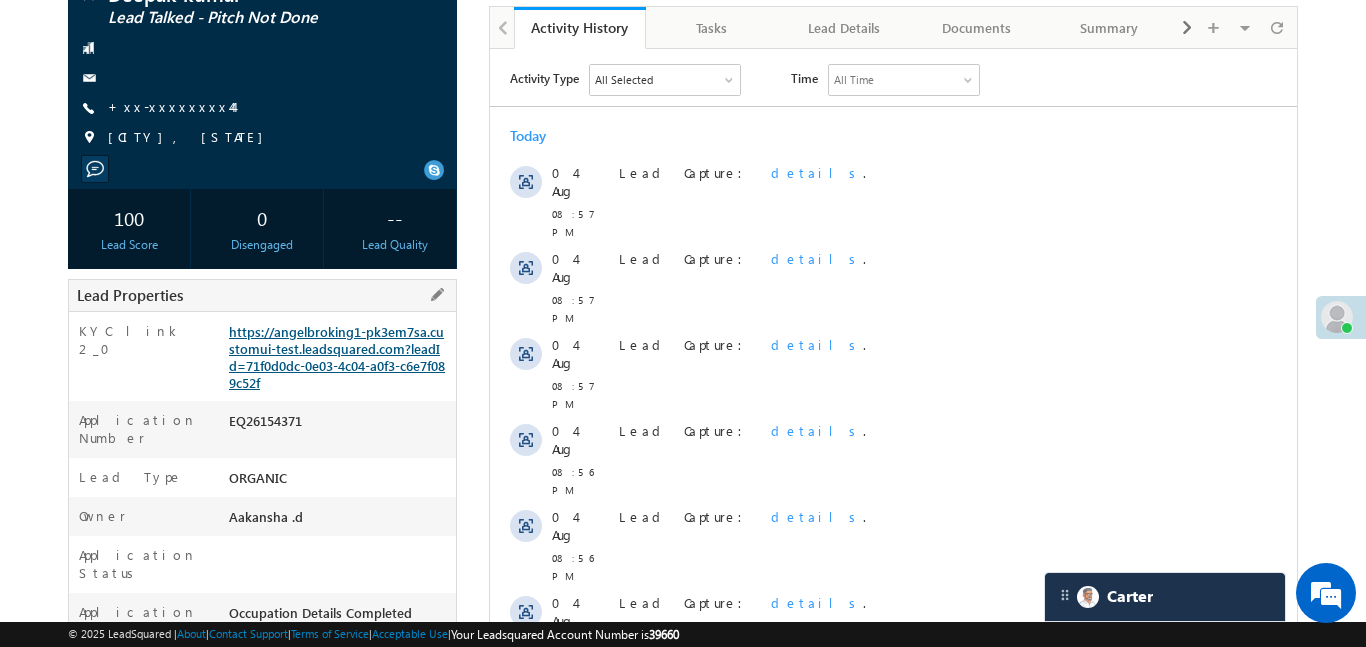 click on "https://angelbroking1-pk3em7sa.customui-test.leadsquared.com?leadId=71f0d0dc-0e03-4c04-a0f3-c6e7f089c52f" at bounding box center (337, 357) 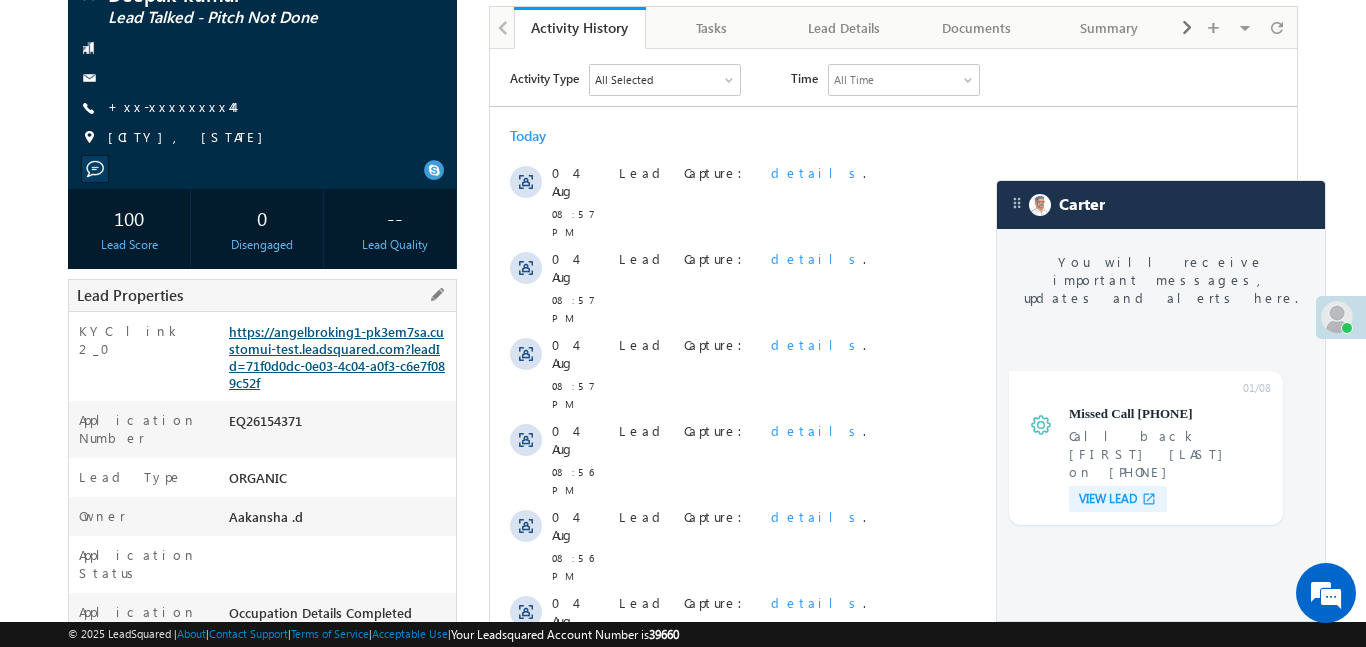 scroll, scrollTop: 7630, scrollLeft: 0, axis: vertical 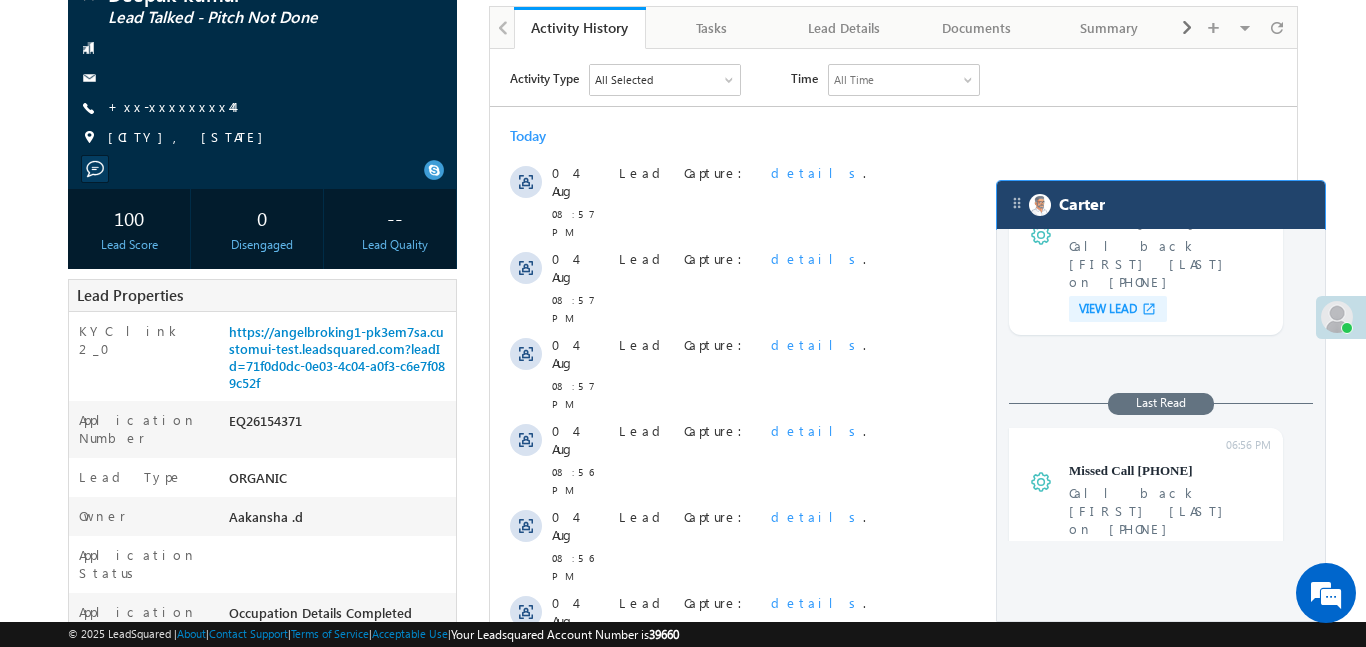 click on "Carter" at bounding box center (1161, 205) 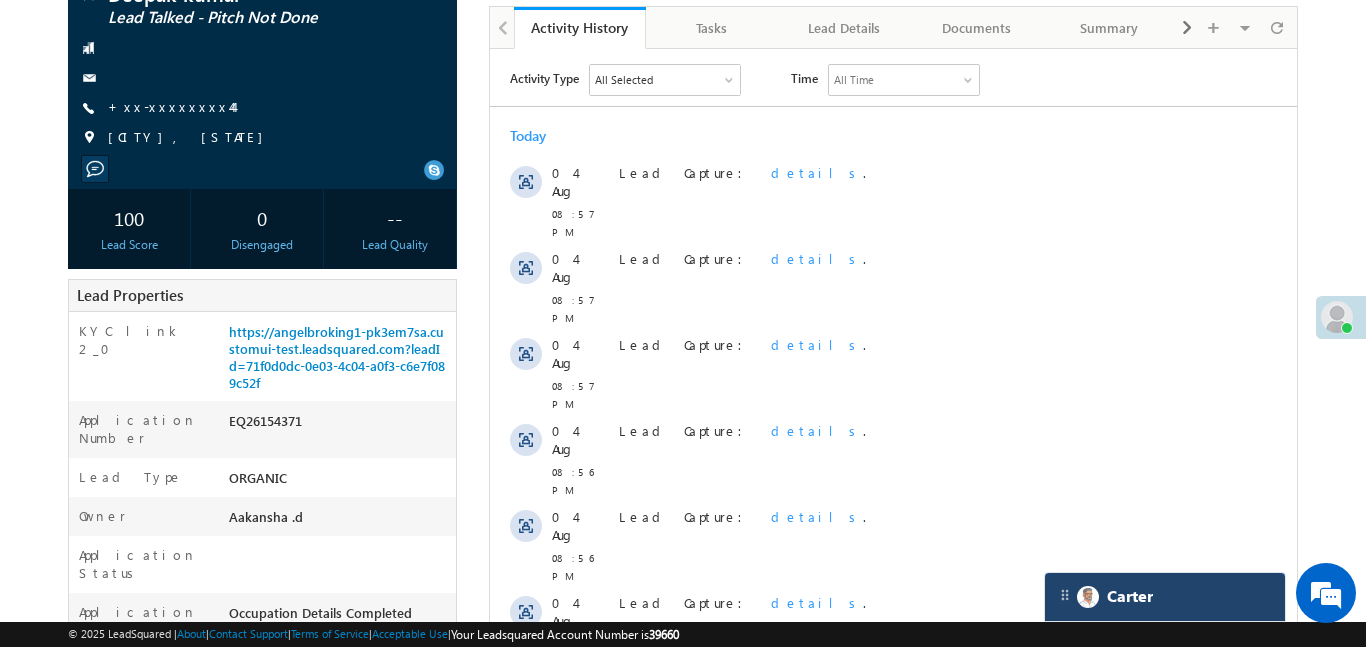 scroll, scrollTop: 7761, scrollLeft: 0, axis: vertical 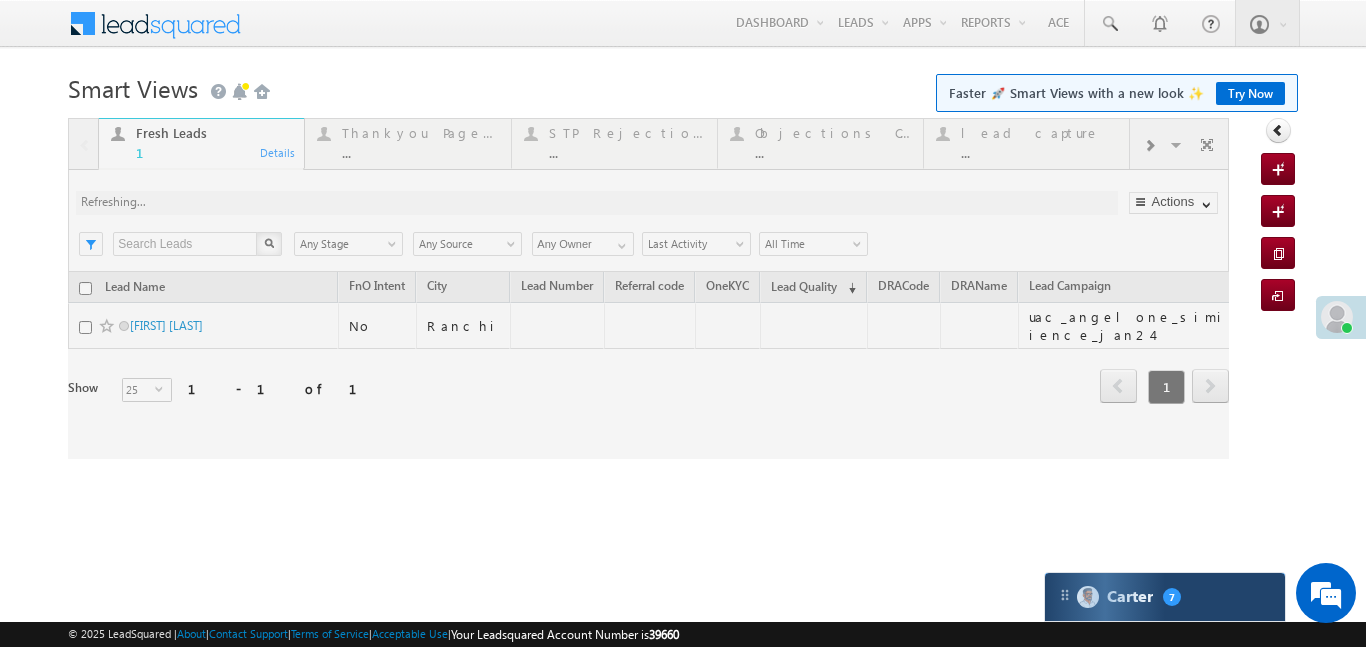 click on "Carter 7" at bounding box center (1165, 597) 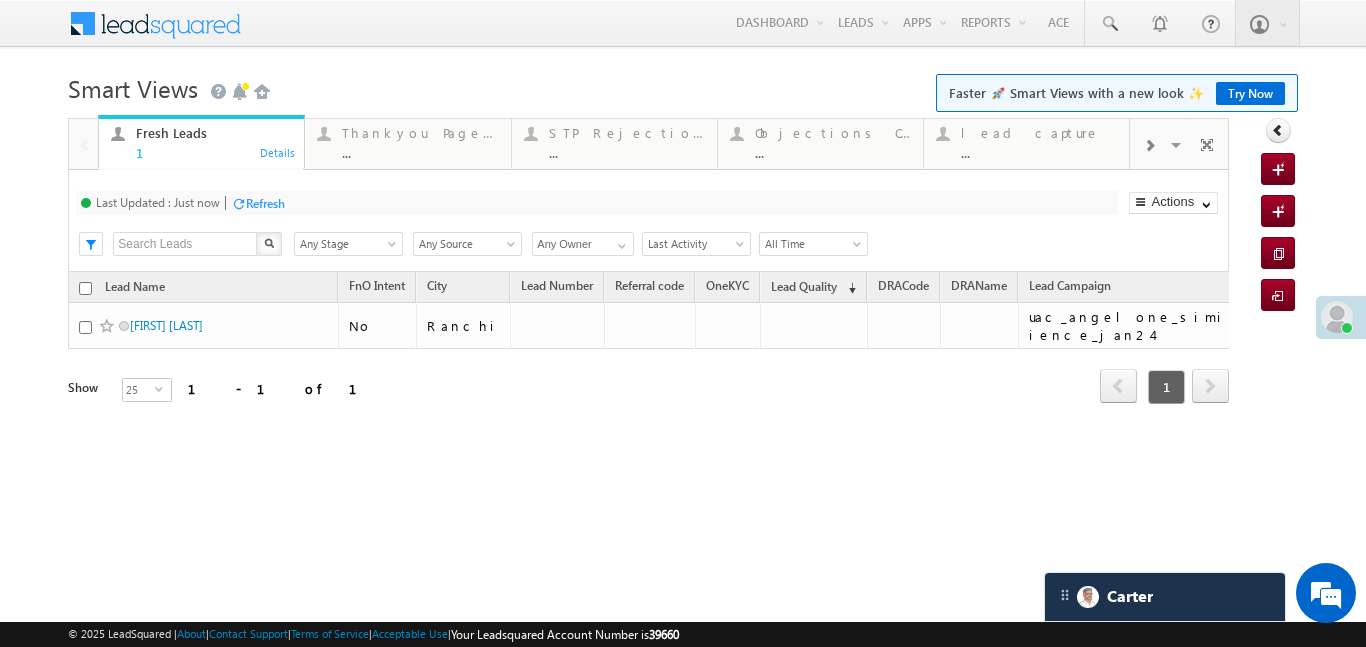 scroll, scrollTop: 7761, scrollLeft: 0, axis: vertical 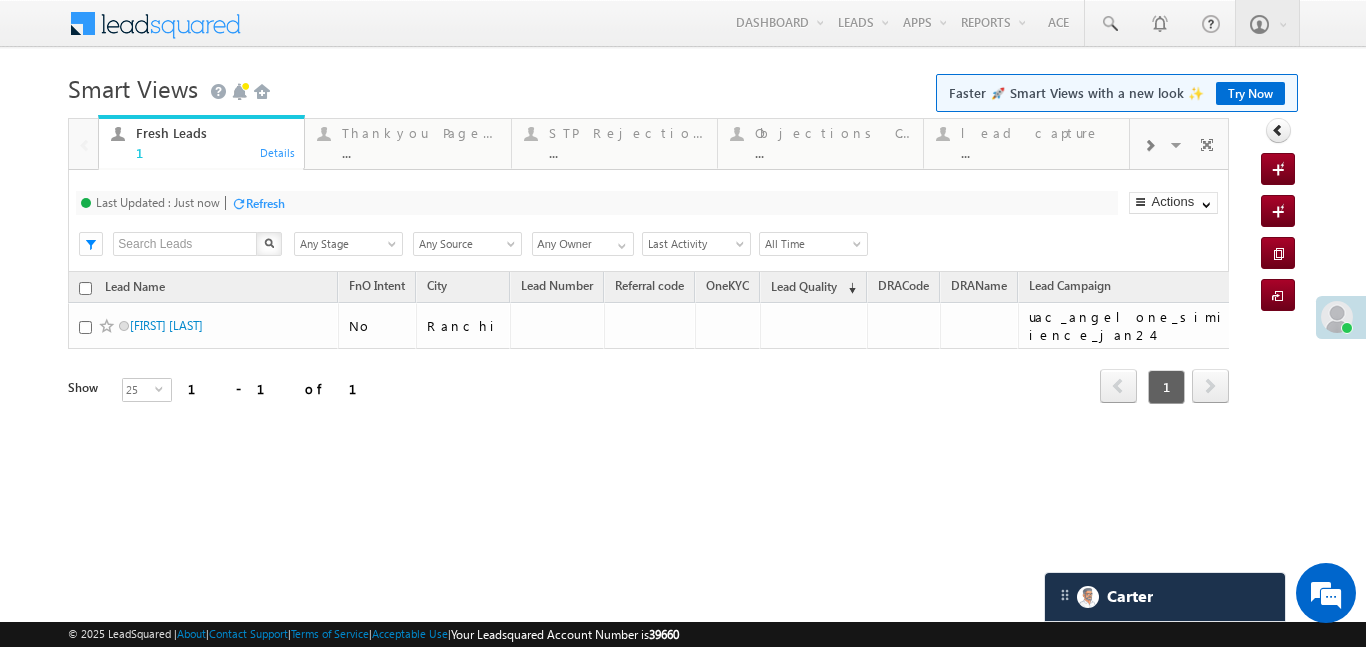click at bounding box center [1149, 146] 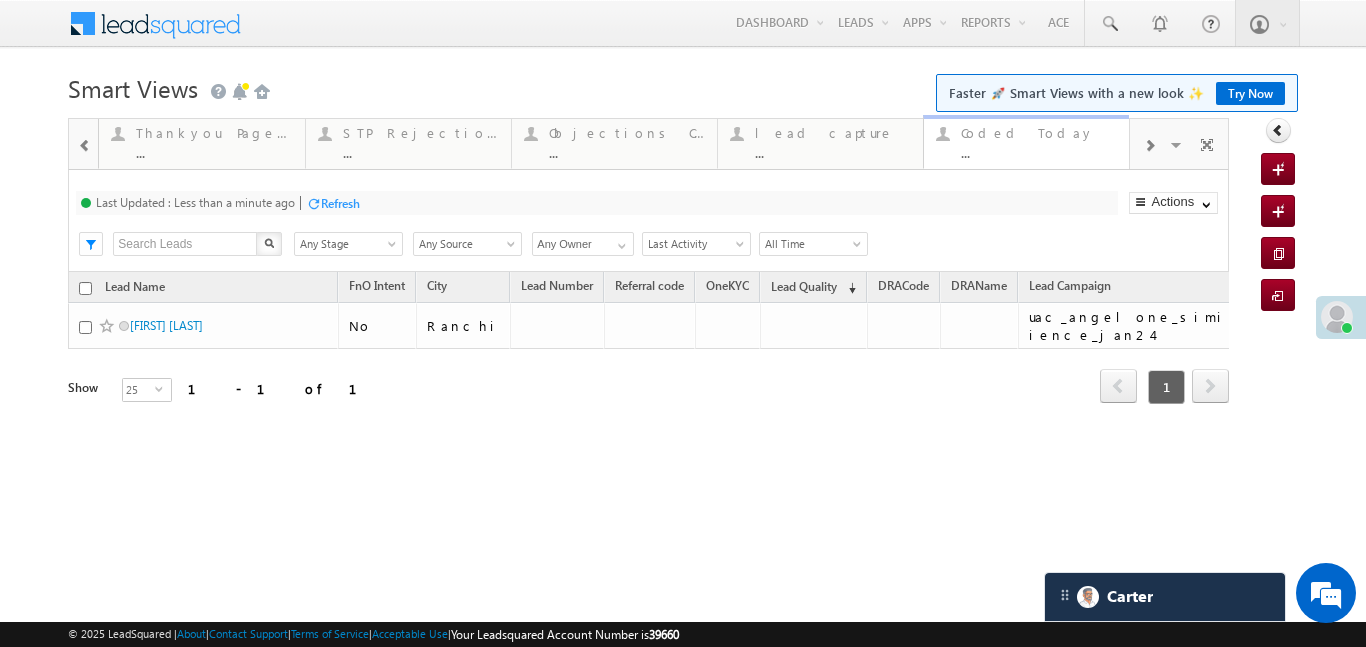 click on "..." at bounding box center [1039, 152] 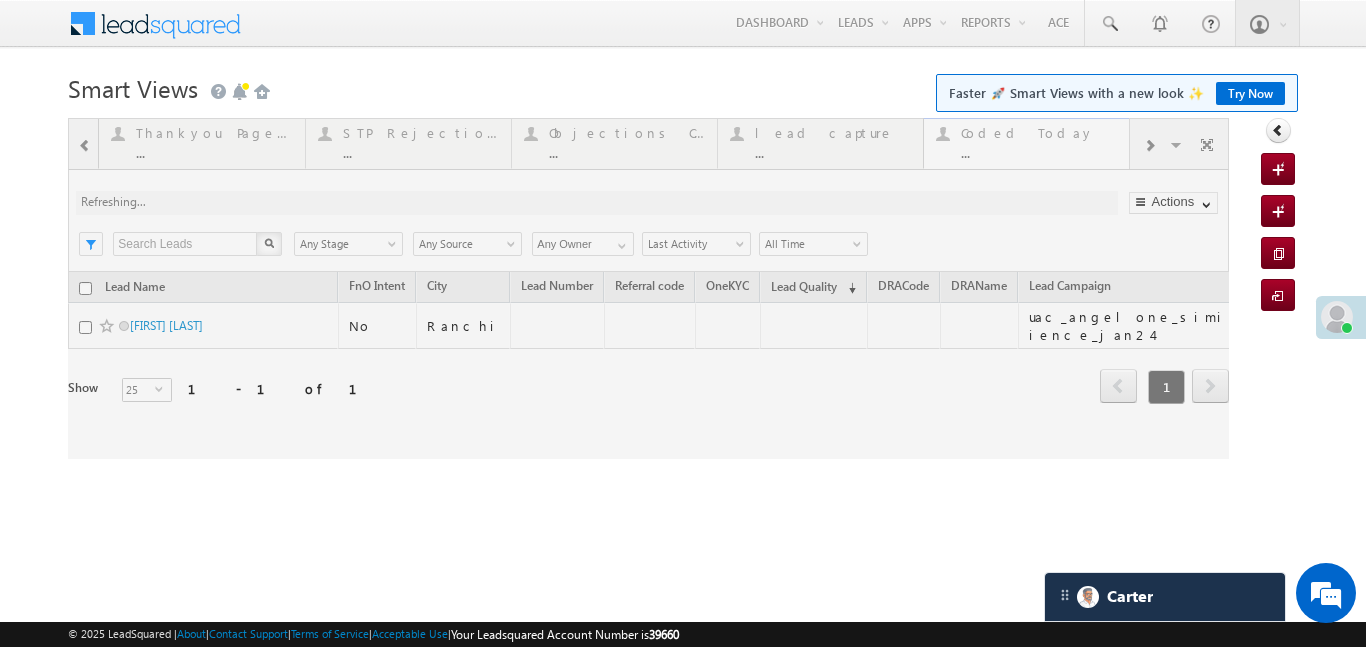 click at bounding box center (648, 288) 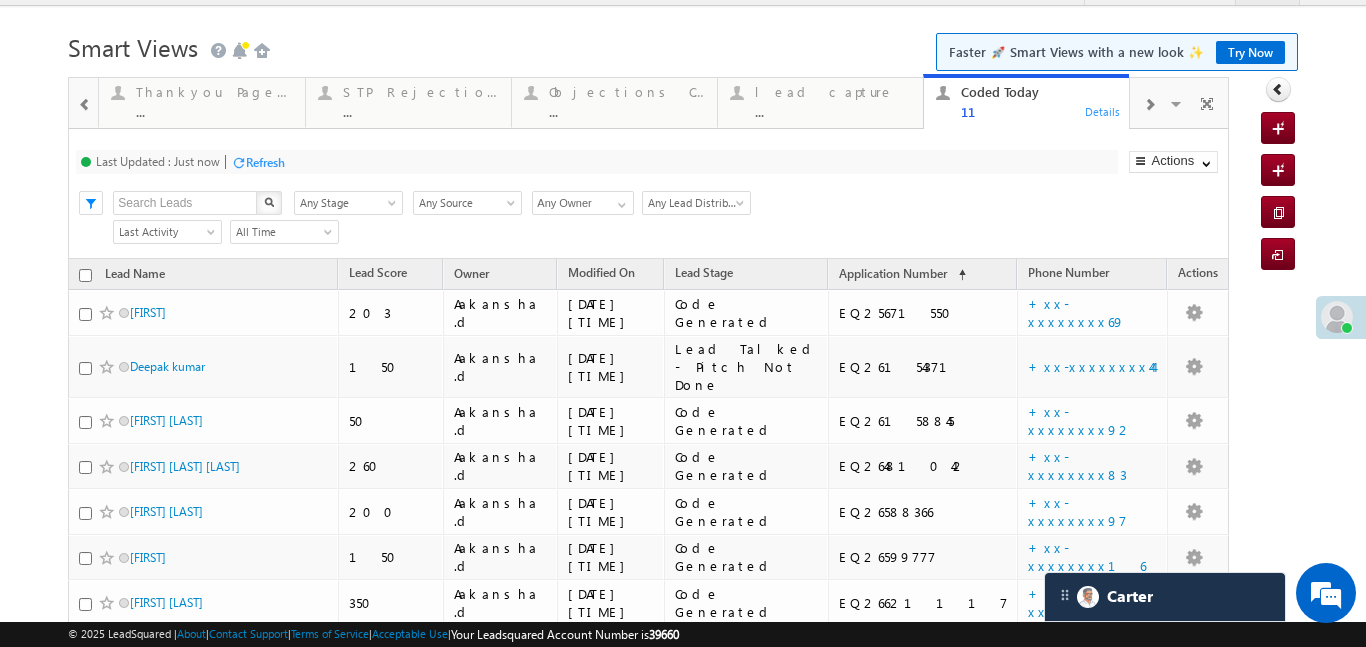 scroll, scrollTop: 106, scrollLeft: 0, axis: vertical 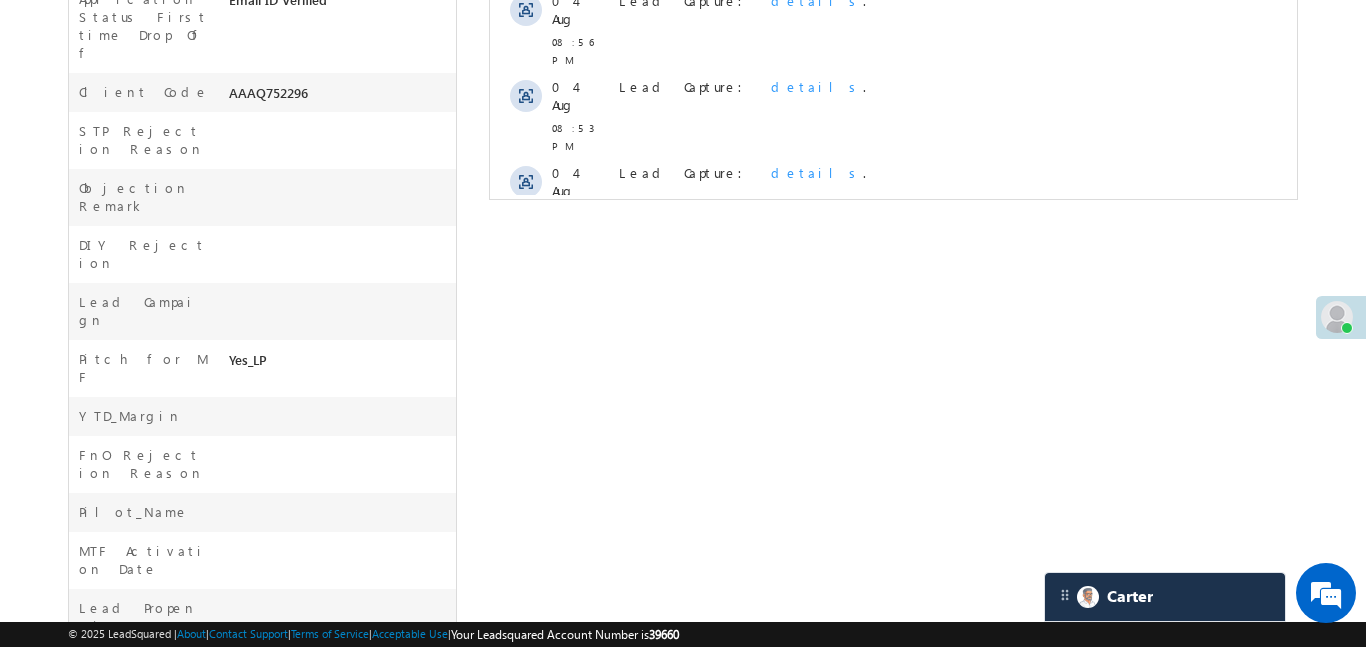 click on "Show More" at bounding box center [892, 362] 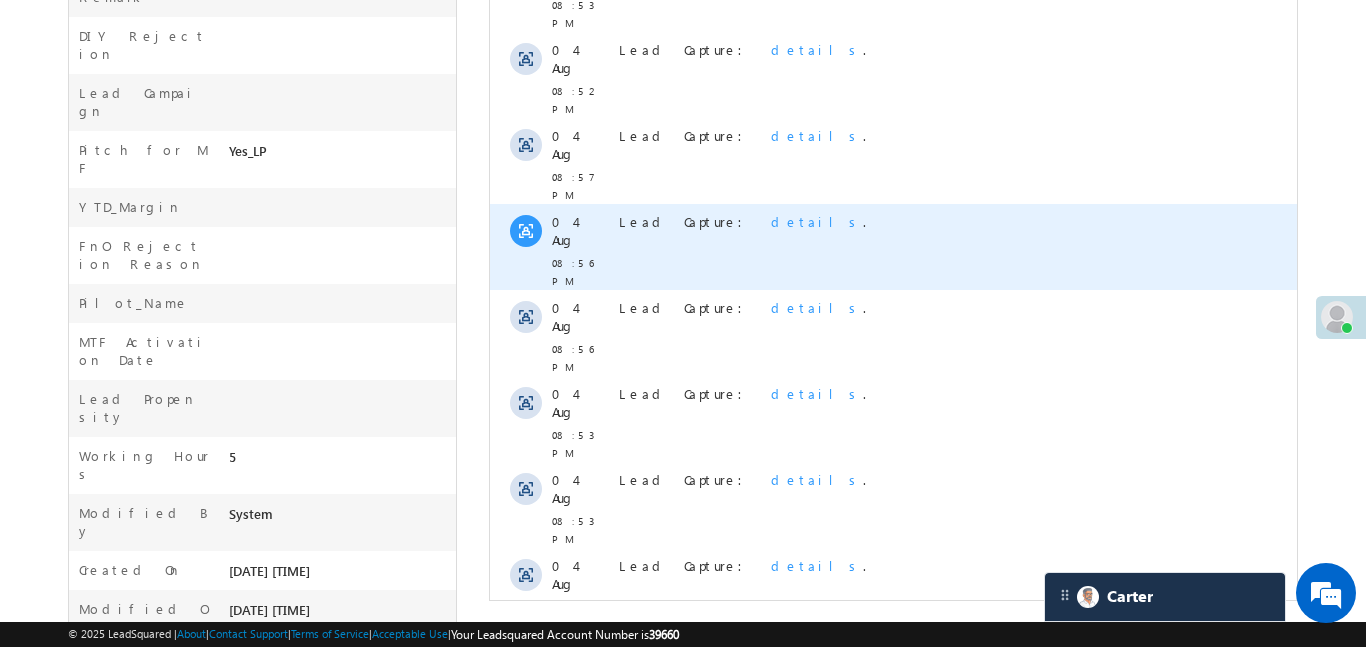 scroll, scrollTop: 1058, scrollLeft: 0, axis: vertical 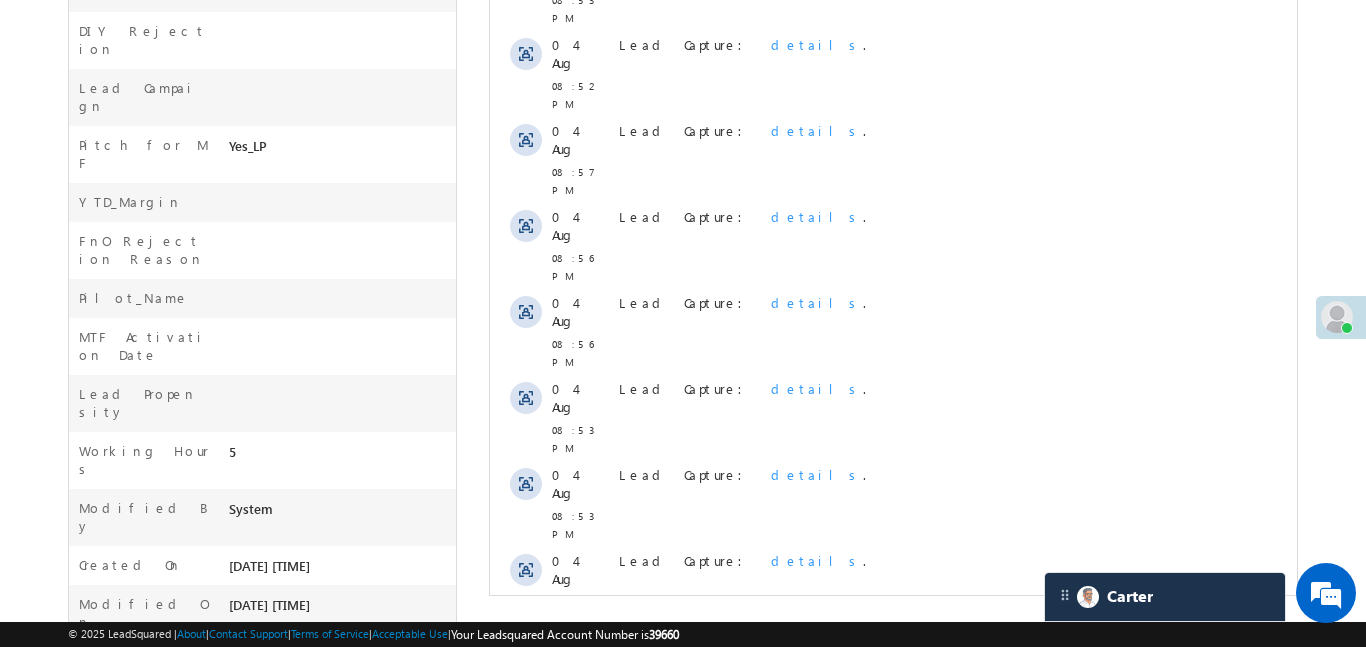 click on "Activity Type
All Selected
Select All Sales Activities 1 Sales Activity Email Activities 18 Email Bounced Email Link Clicked Email Marked Spam Email Opened Inbound Lead through Email Mailing preference link clicked Negative Response to Email Neutral Response to Email Positive Response to Email Resubscribed Subscribed To Newsletter Subscribed To Promotional Emails Unsubscribe Link Clicked Unsubscribed Unsubscribed From Newsletter Unsubscribed From Promotional Emails View in browser link Clicked Email Sent Web Activities 5 Conversion Button Clicked Converted to Lead Form Submitted on Website Page Visited on Website Tracking URL Clicked Lead Capture Activities 1 Lead Capture Phone Call Activities 2 Inbound Phone Call Activity Outbound Phone Call Activity Other Activities 165 3 Hours Redistribution Account Inactive Date Add_Alternate_Number Agreed for Payment App Downloaded jk" at bounding box center (892, 87) 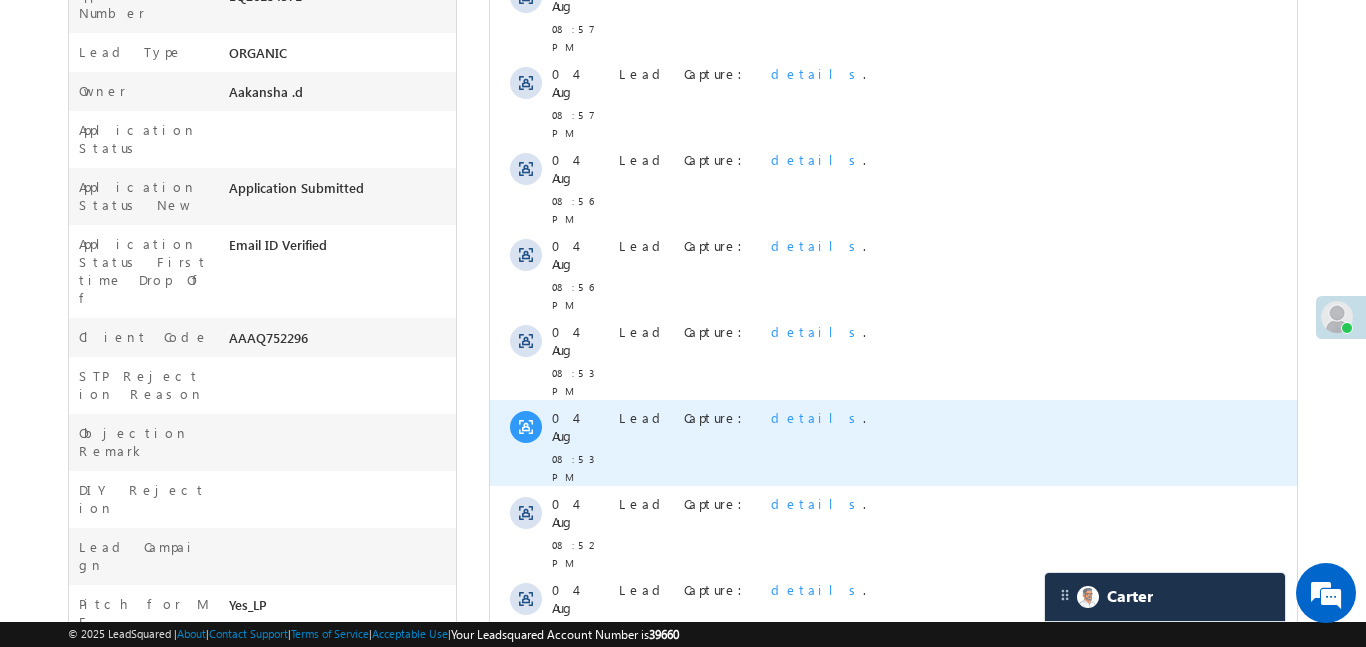 scroll, scrollTop: 270, scrollLeft: 0, axis: vertical 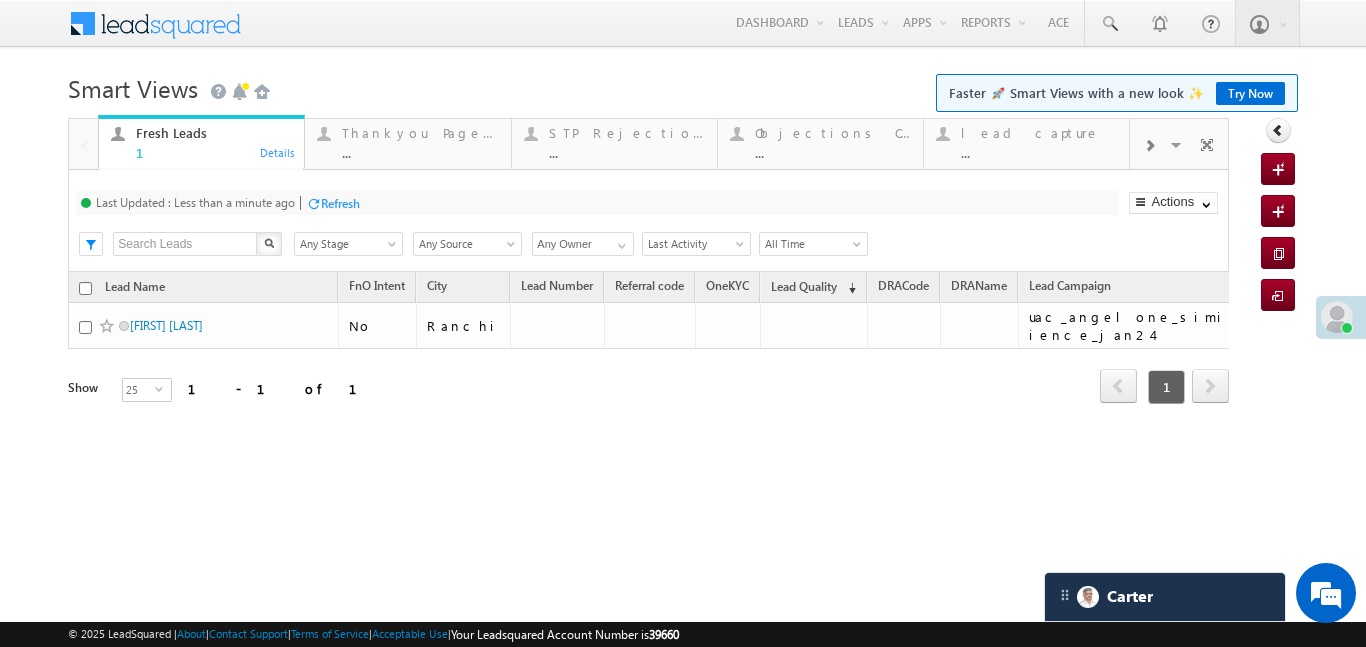 click at bounding box center [1149, 144] 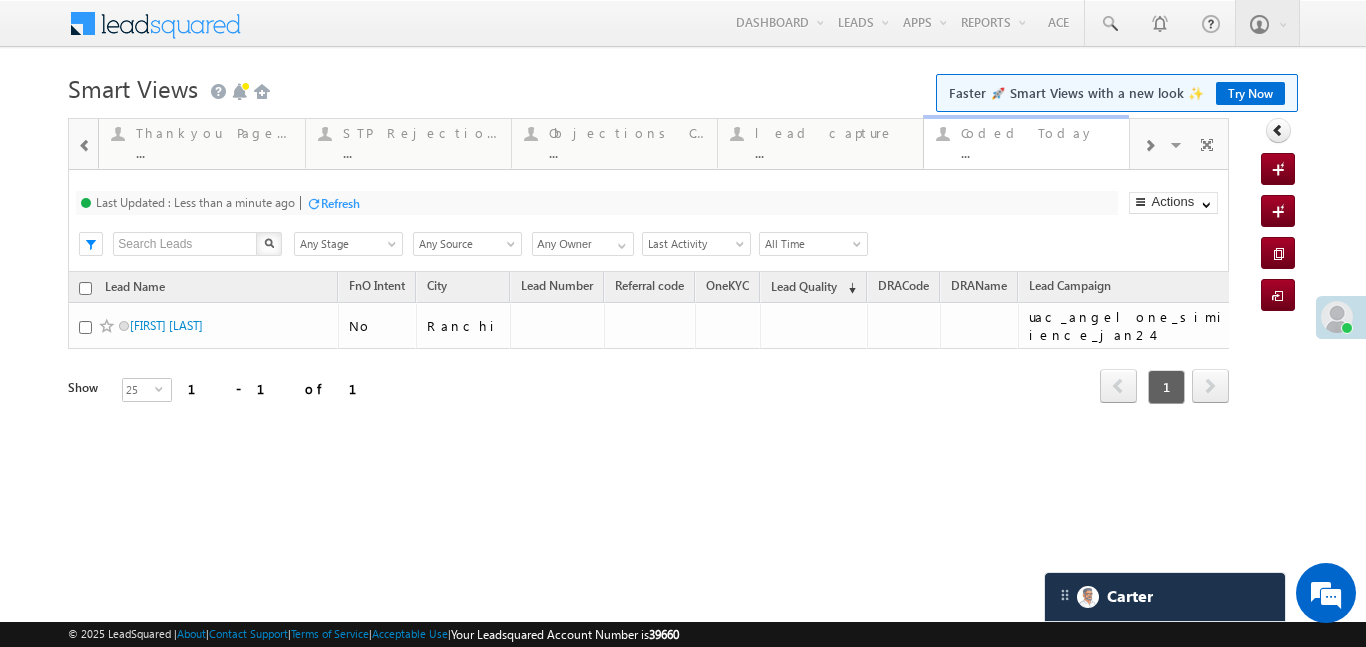 click on "Coded Today ..." at bounding box center [1039, 140] 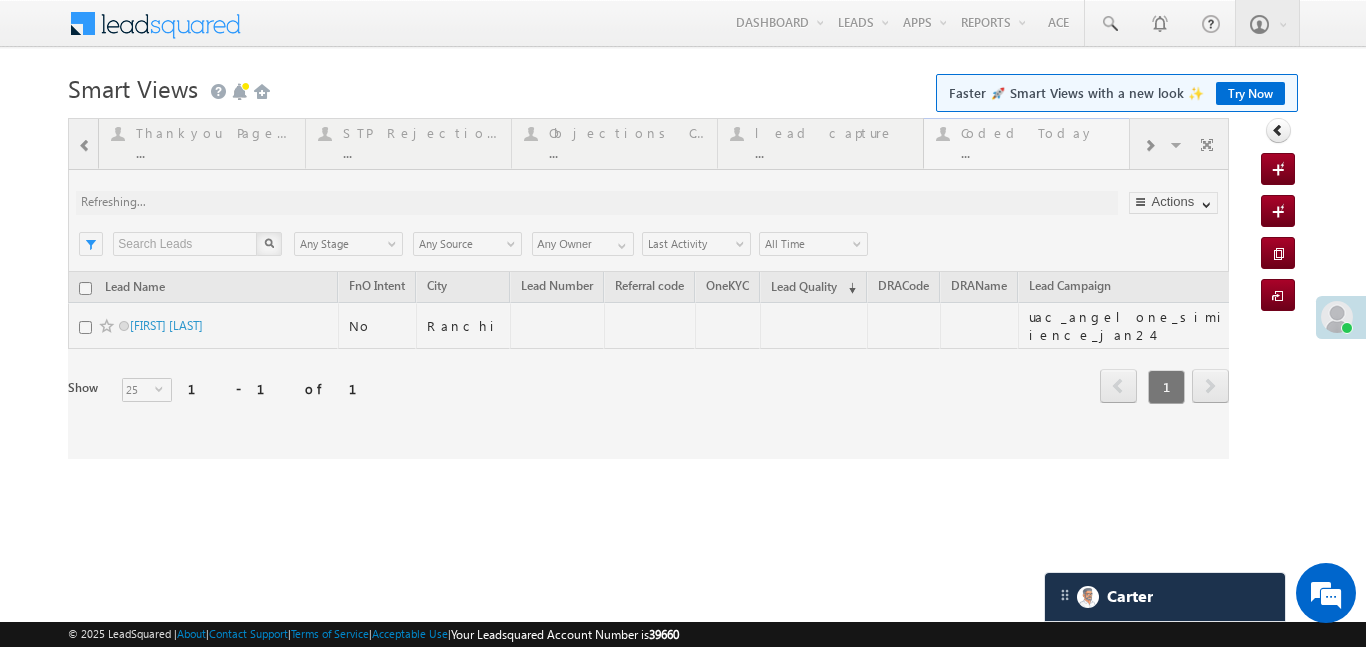 click at bounding box center (648, 288) 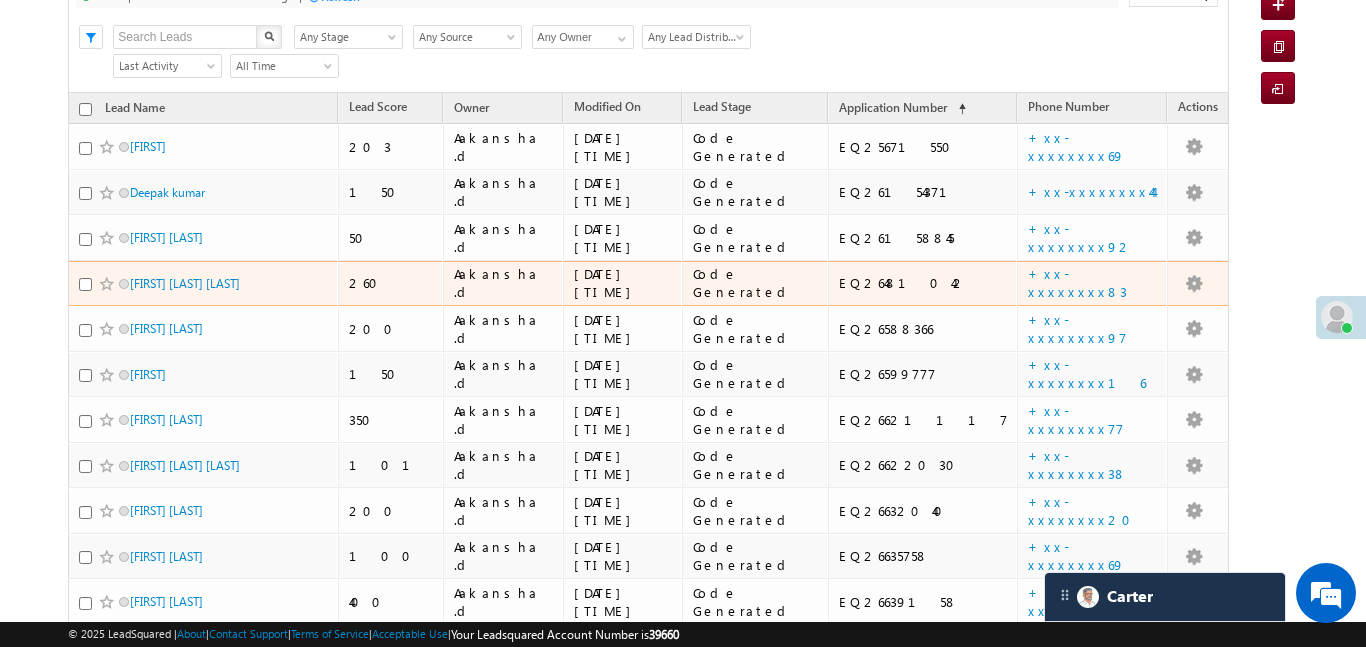 scroll, scrollTop: 0, scrollLeft: 0, axis: both 